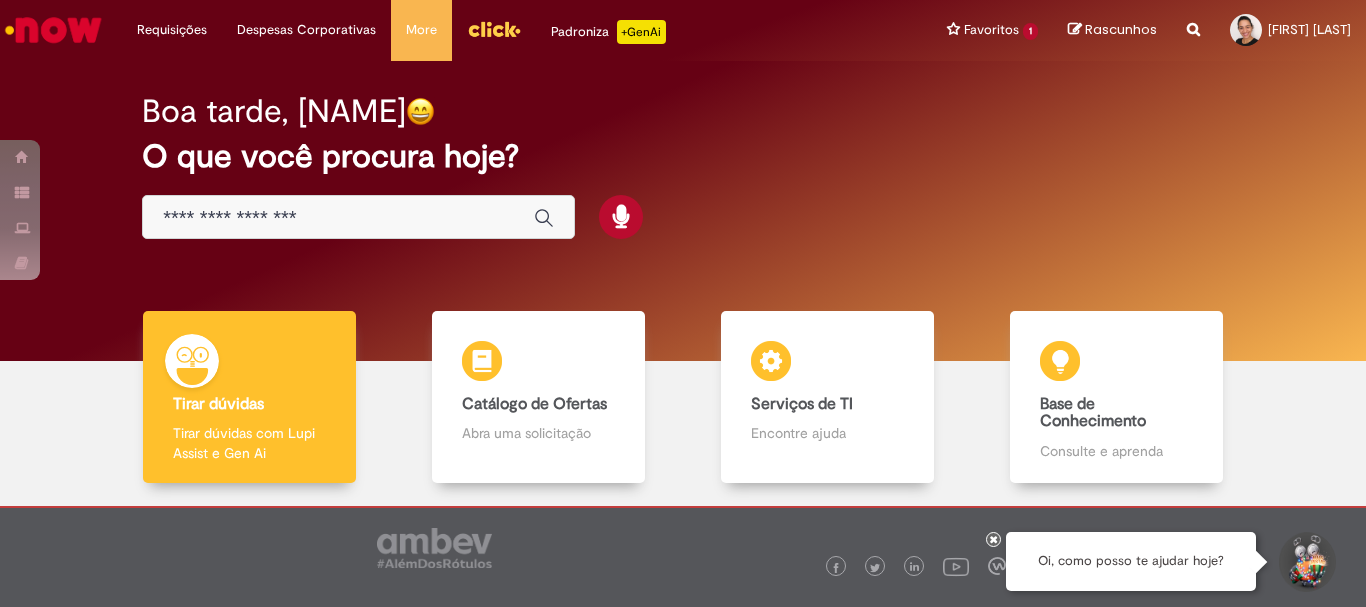 scroll, scrollTop: 0, scrollLeft: 0, axis: both 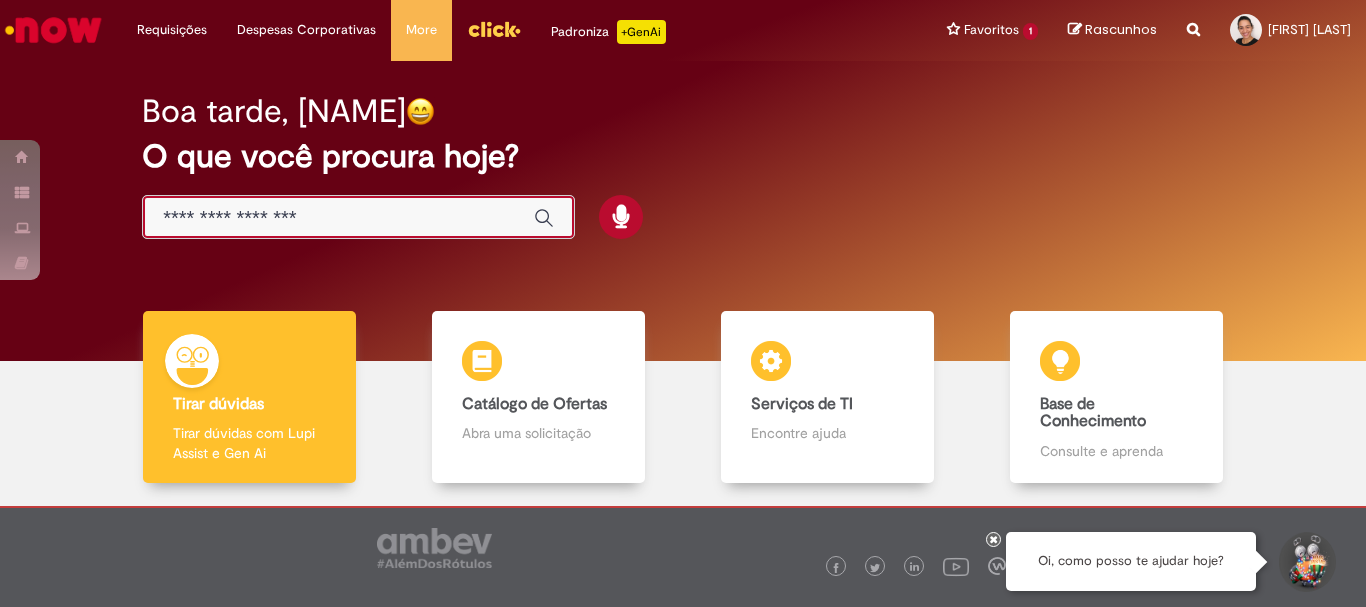 click at bounding box center (338, 218) 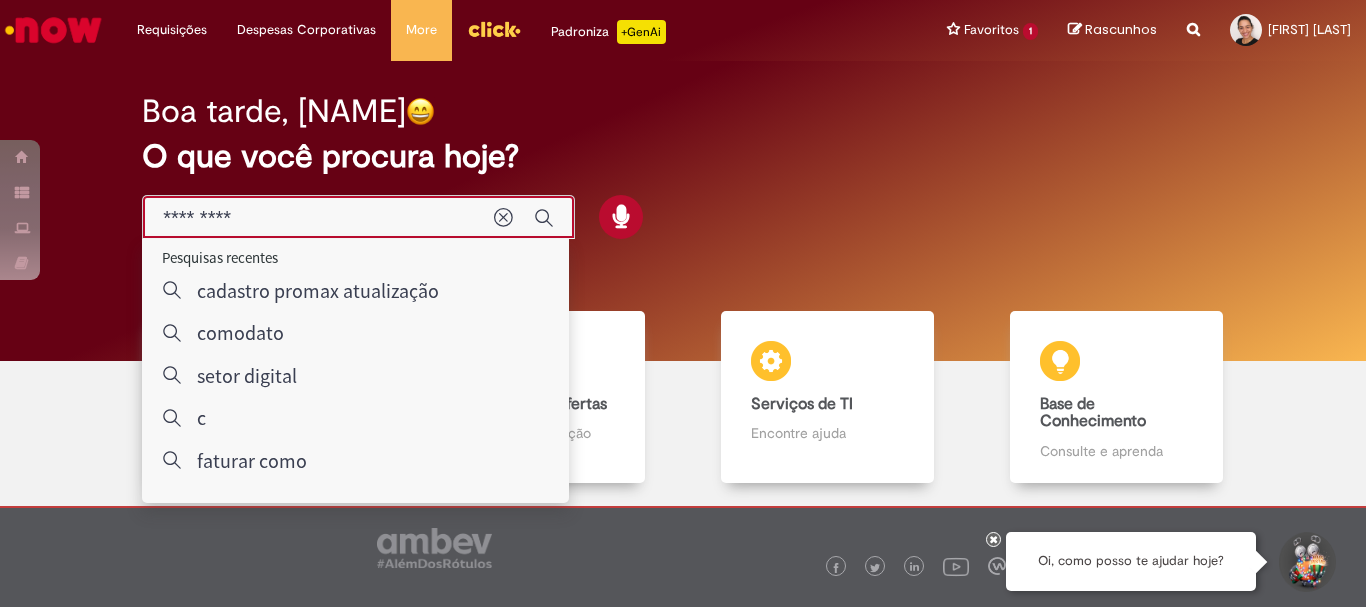 type on "*********" 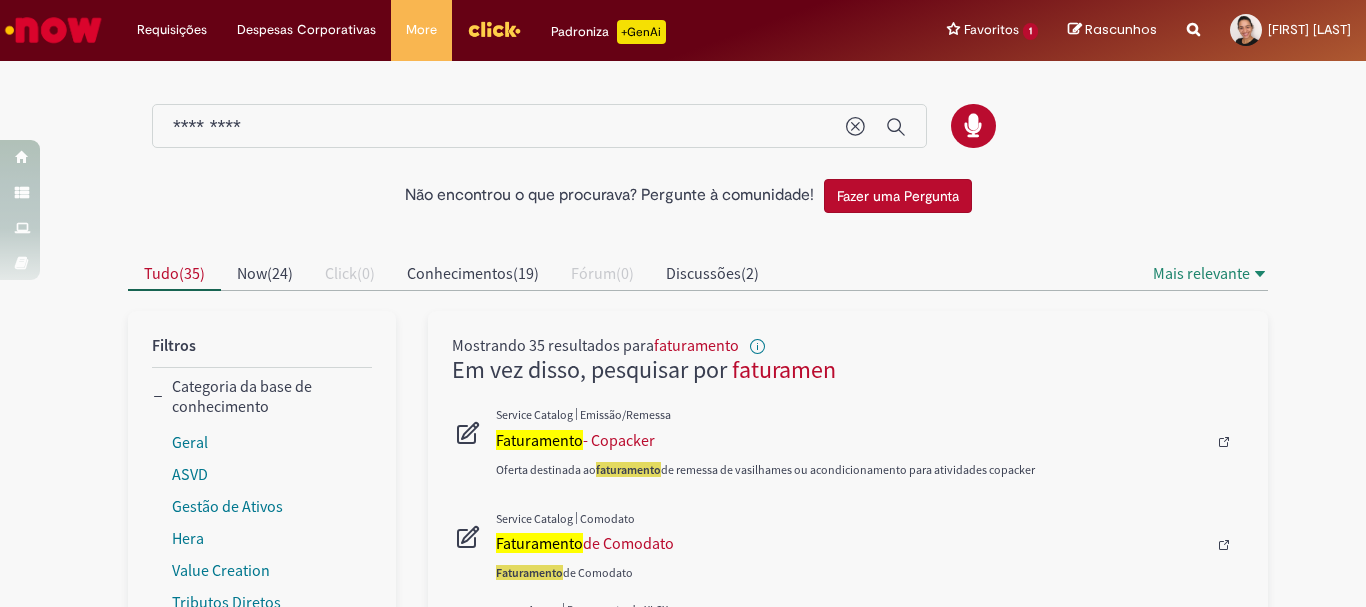 scroll, scrollTop: 100, scrollLeft: 0, axis: vertical 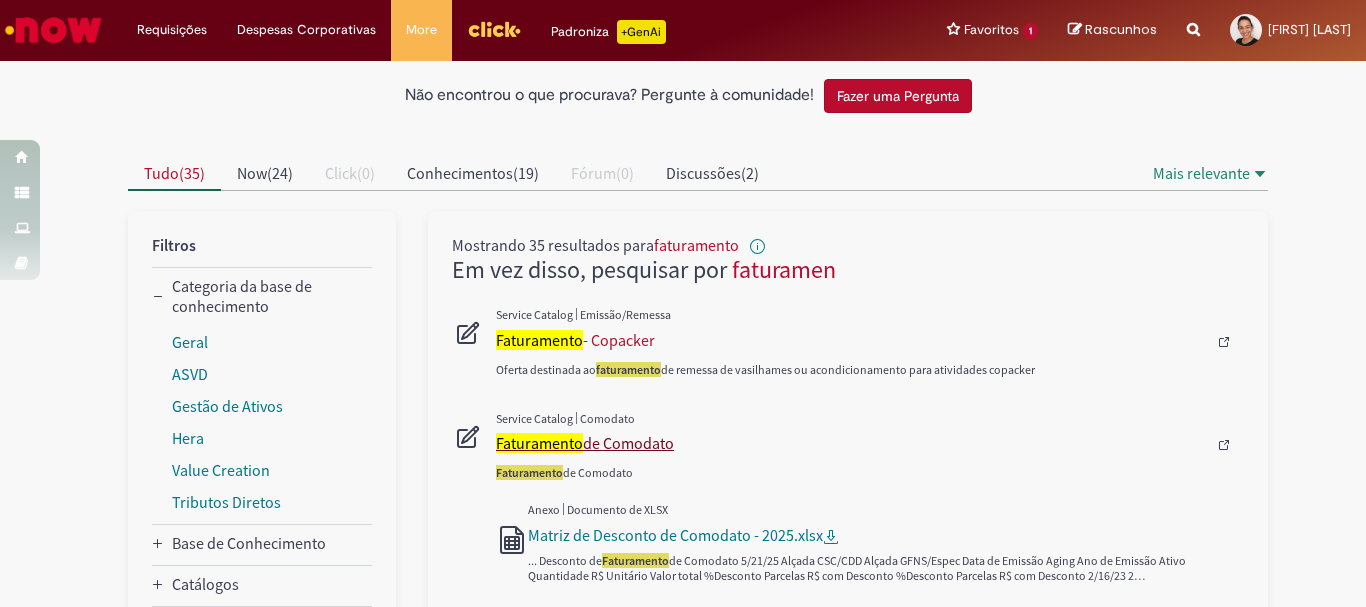 click on "Faturamento" at bounding box center (539, 443) 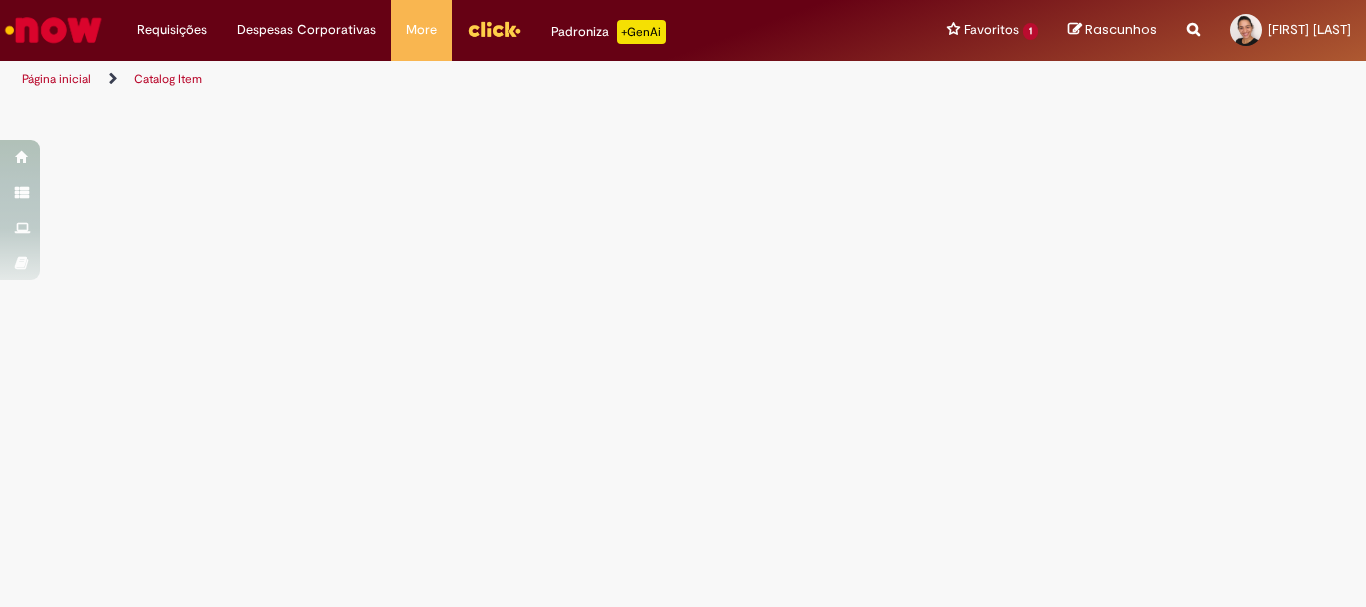 scroll, scrollTop: 0, scrollLeft: 0, axis: both 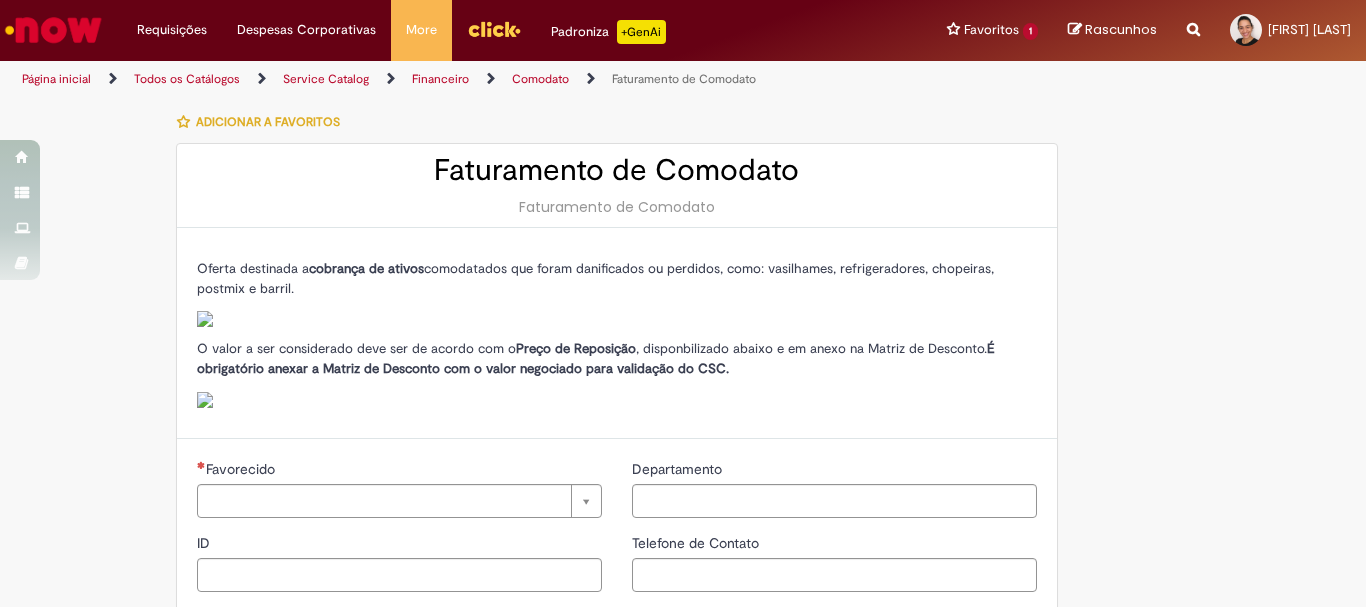 type on "********" 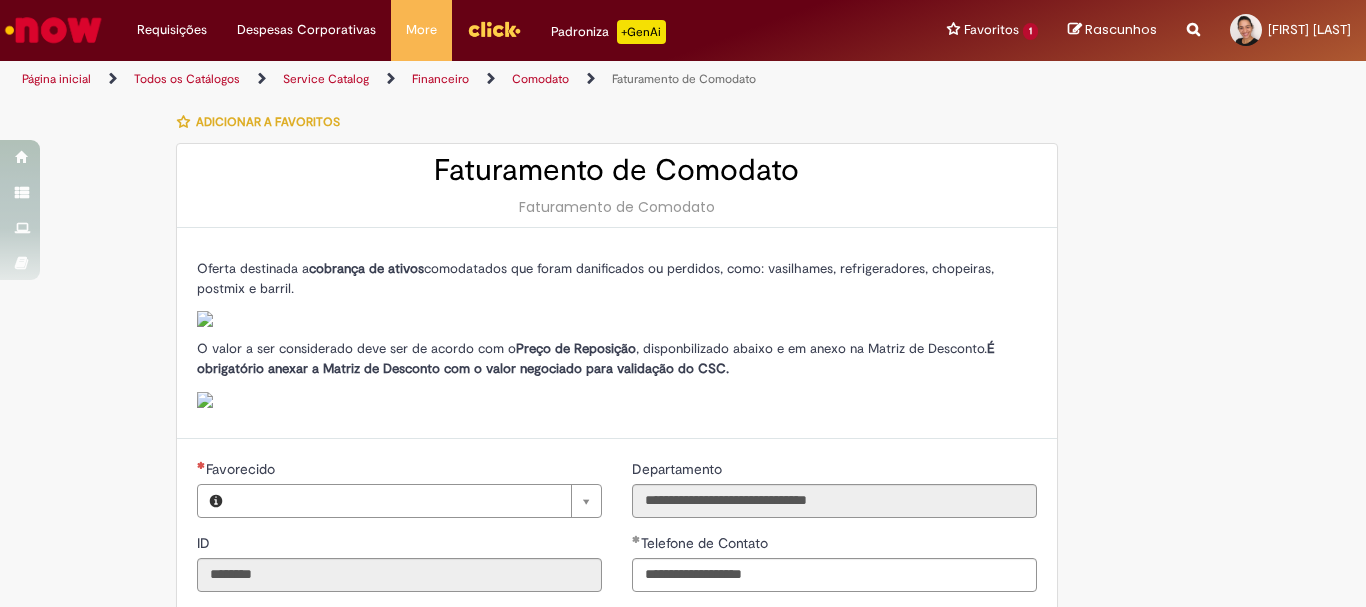 type on "**********" 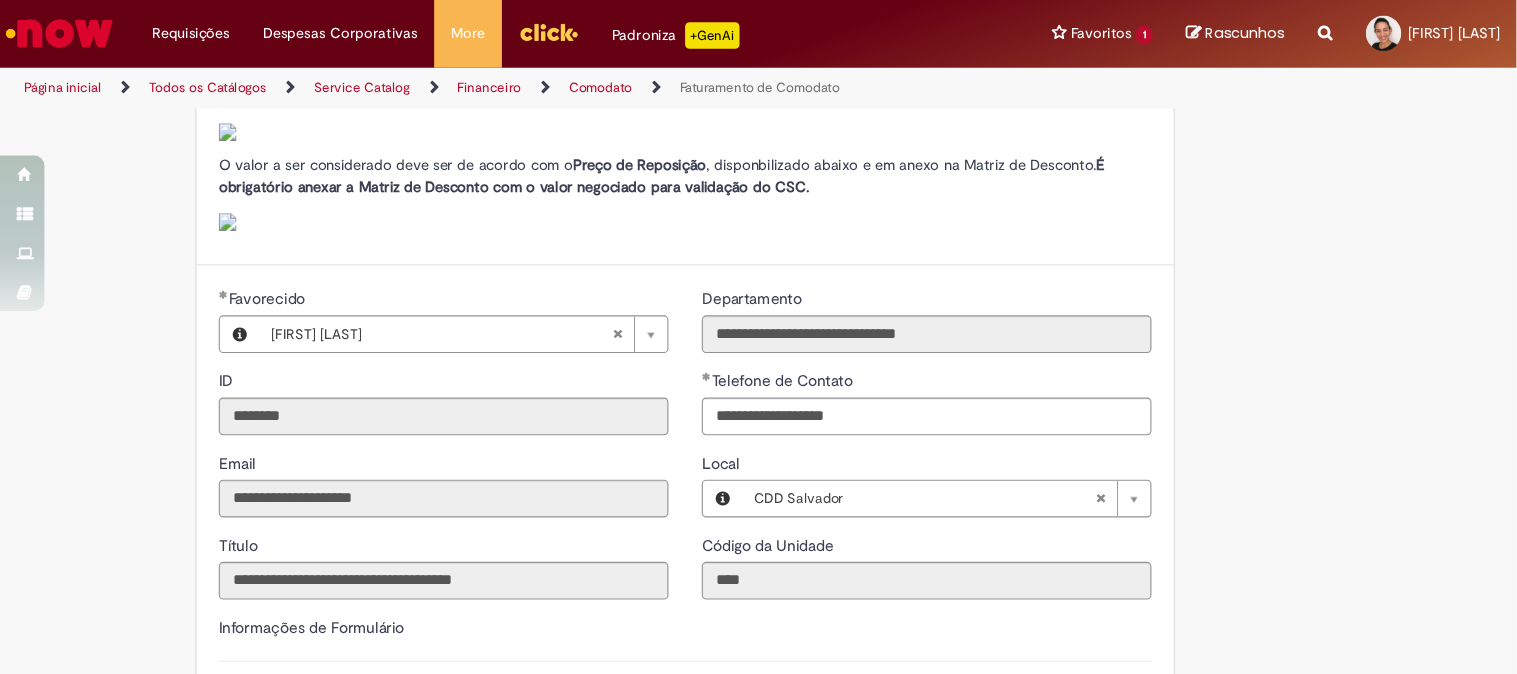 scroll, scrollTop: 300, scrollLeft: 0, axis: vertical 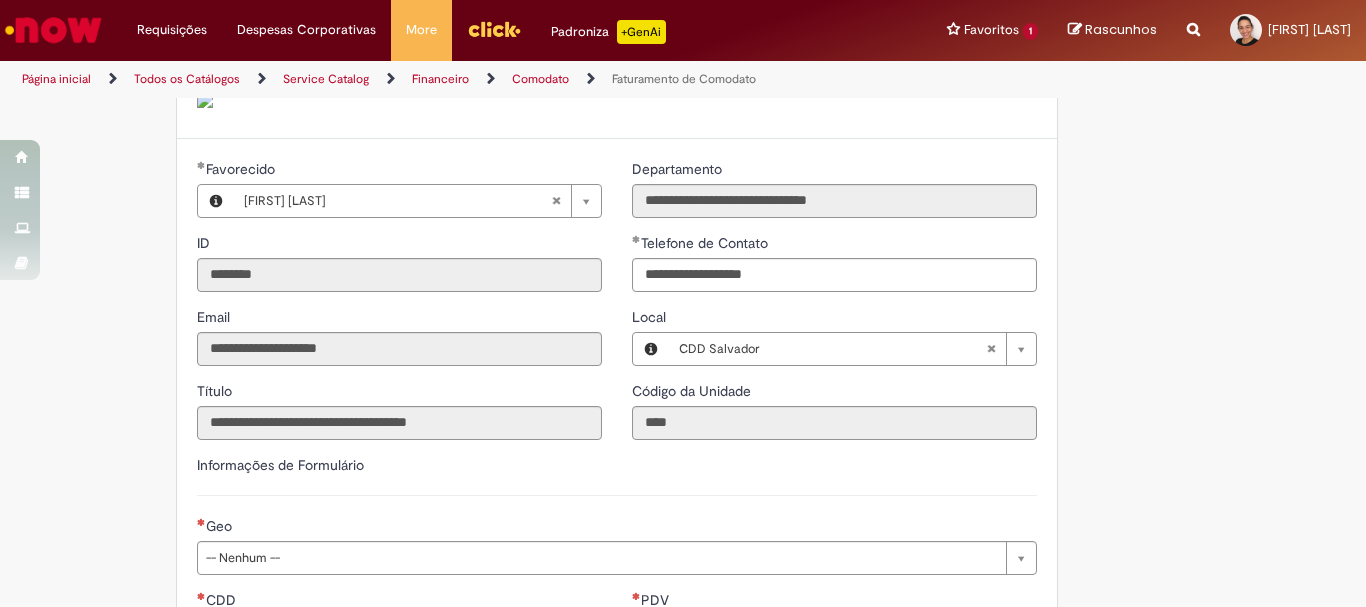 click on "**********" at bounding box center (683, 768) 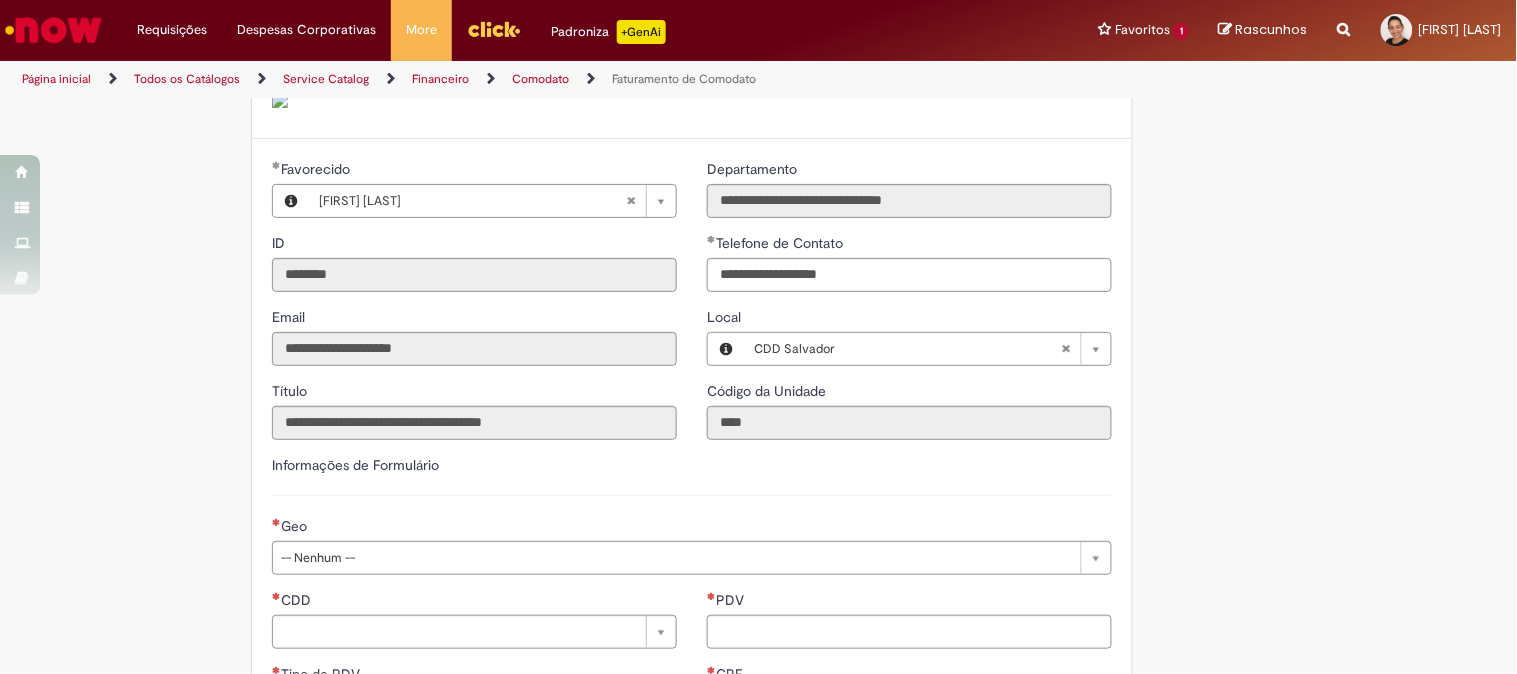 scroll, scrollTop: 522, scrollLeft: 0, axis: vertical 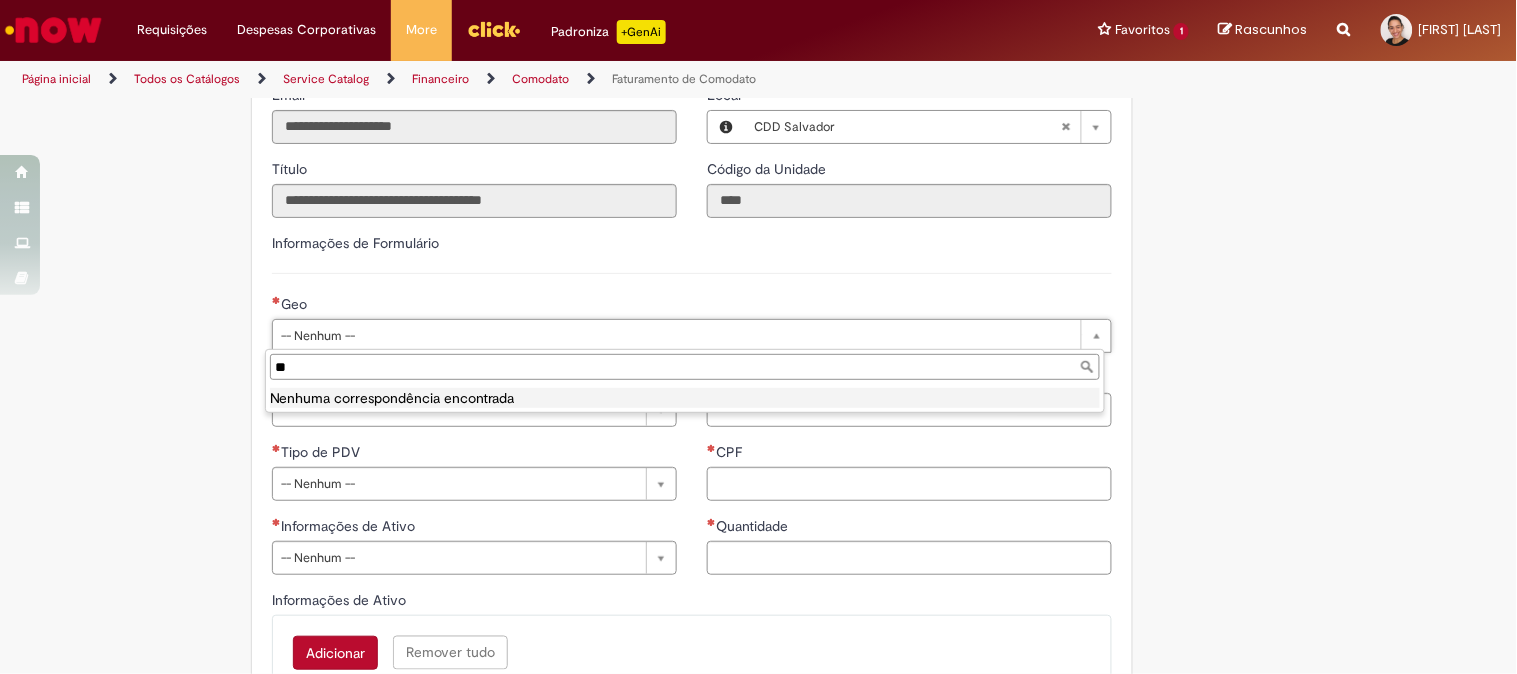type on "*" 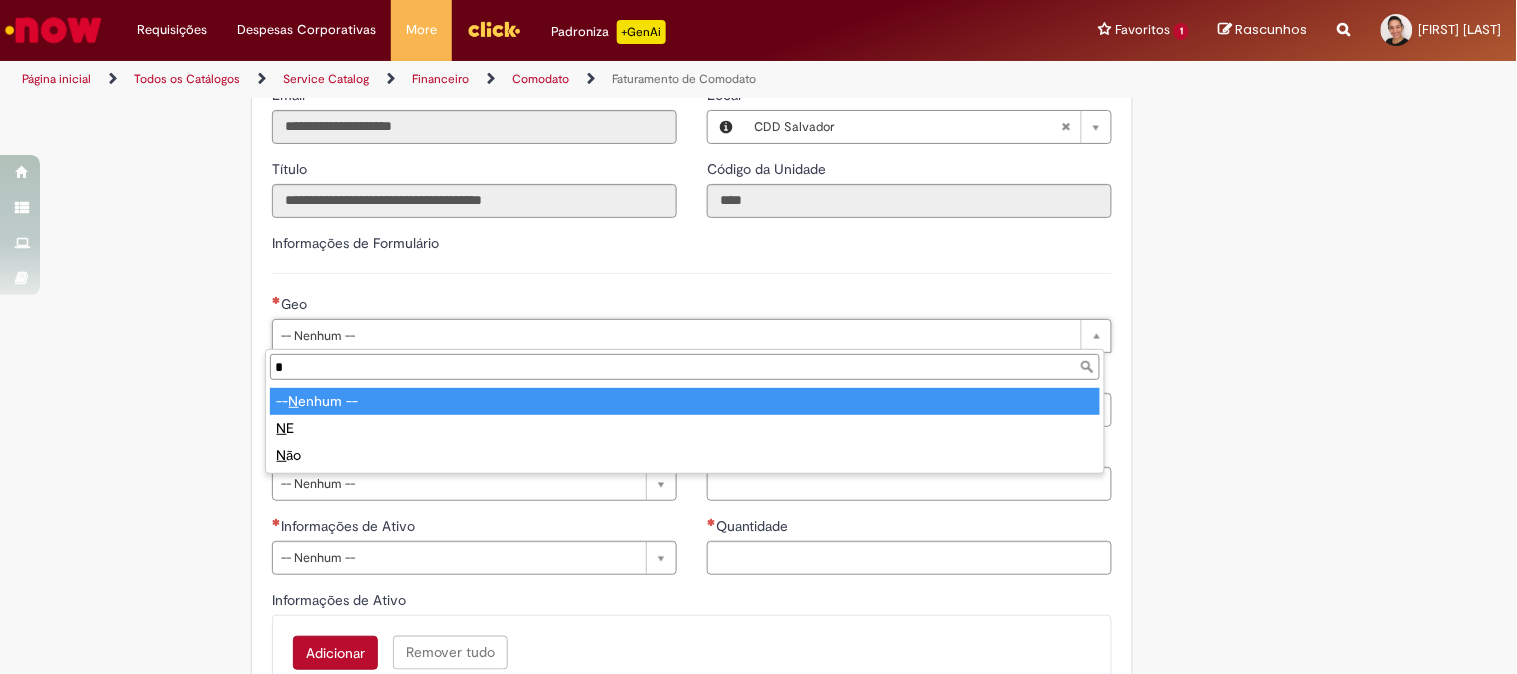 type on "**" 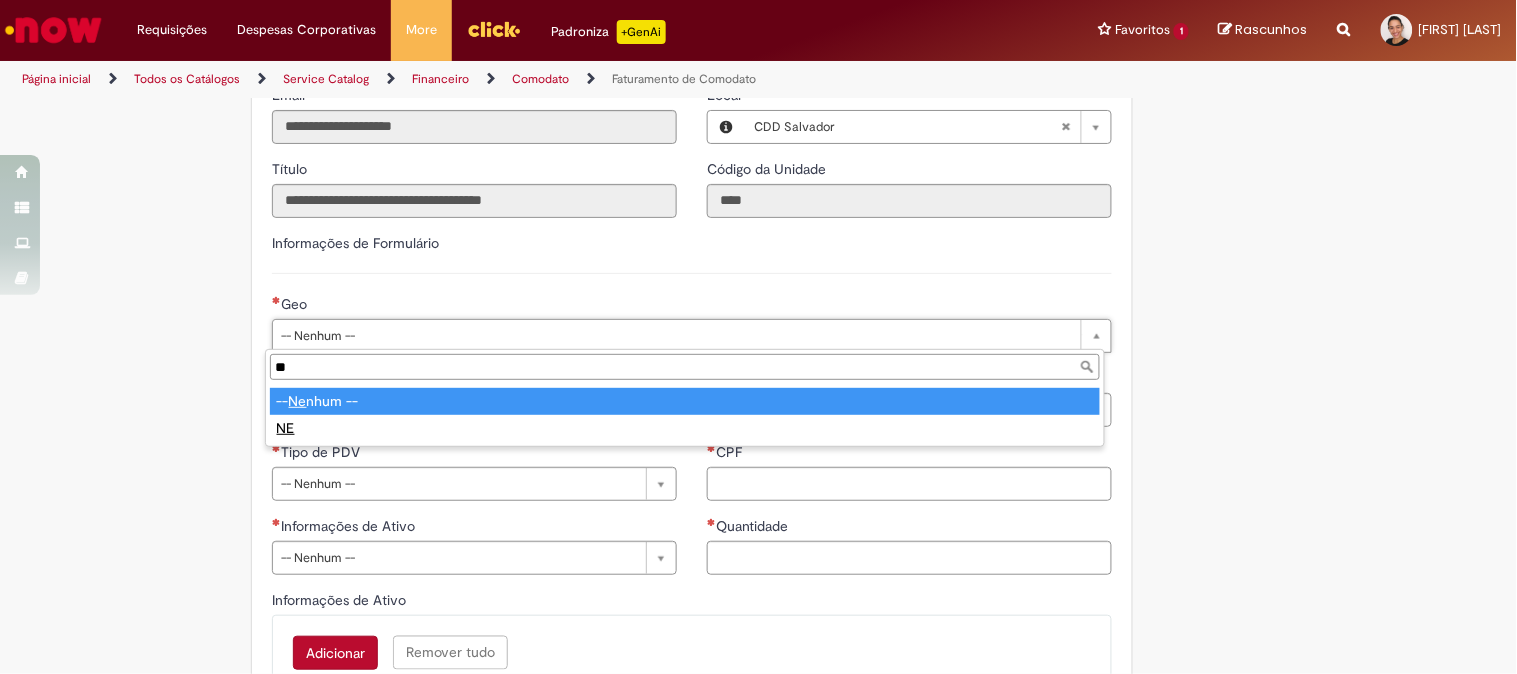 type 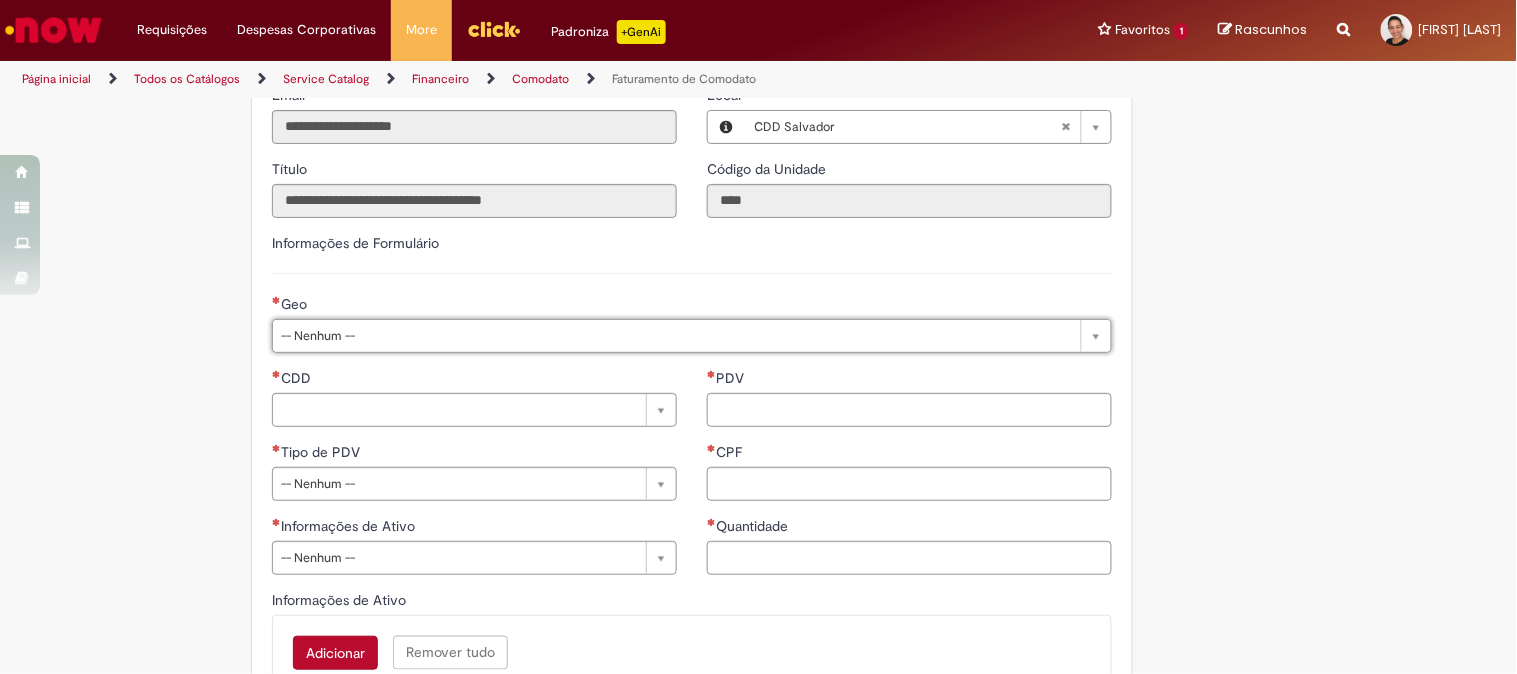 type on "*" 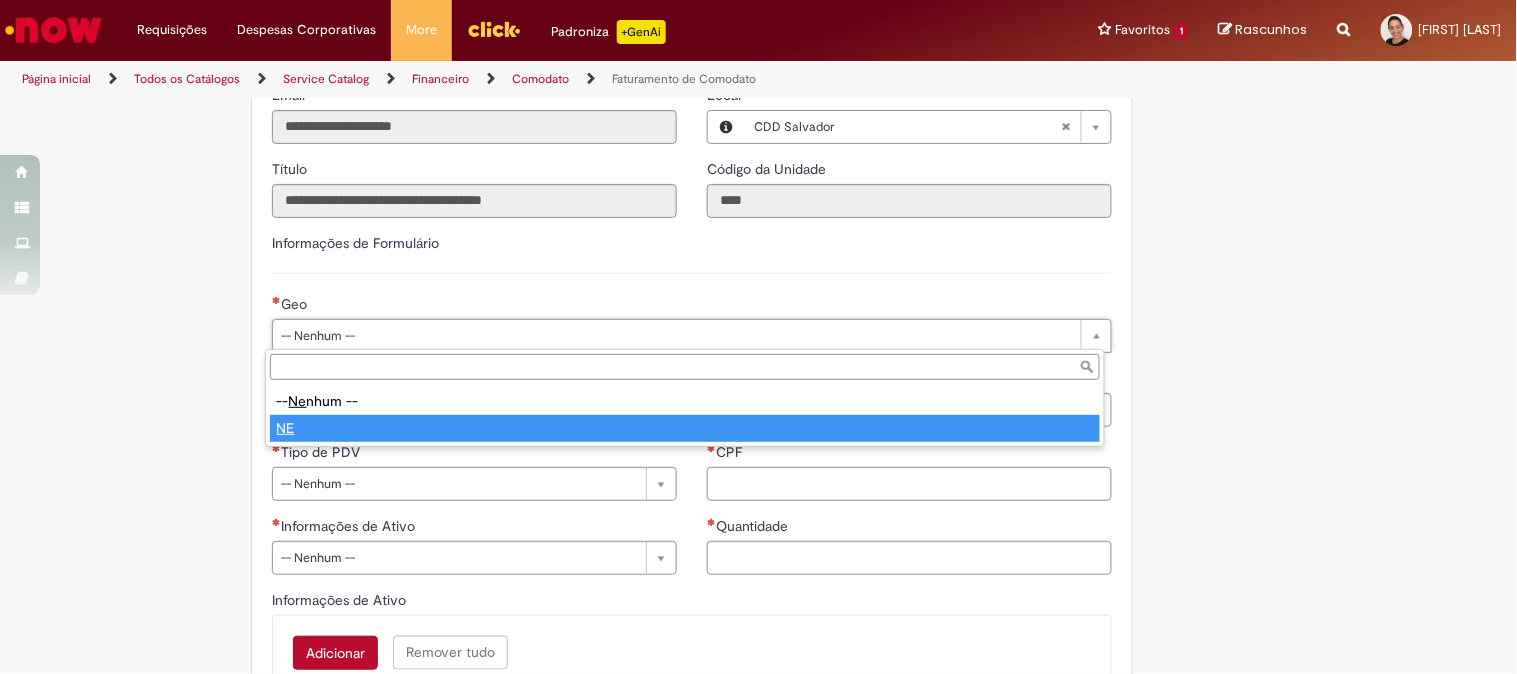 type on "**" 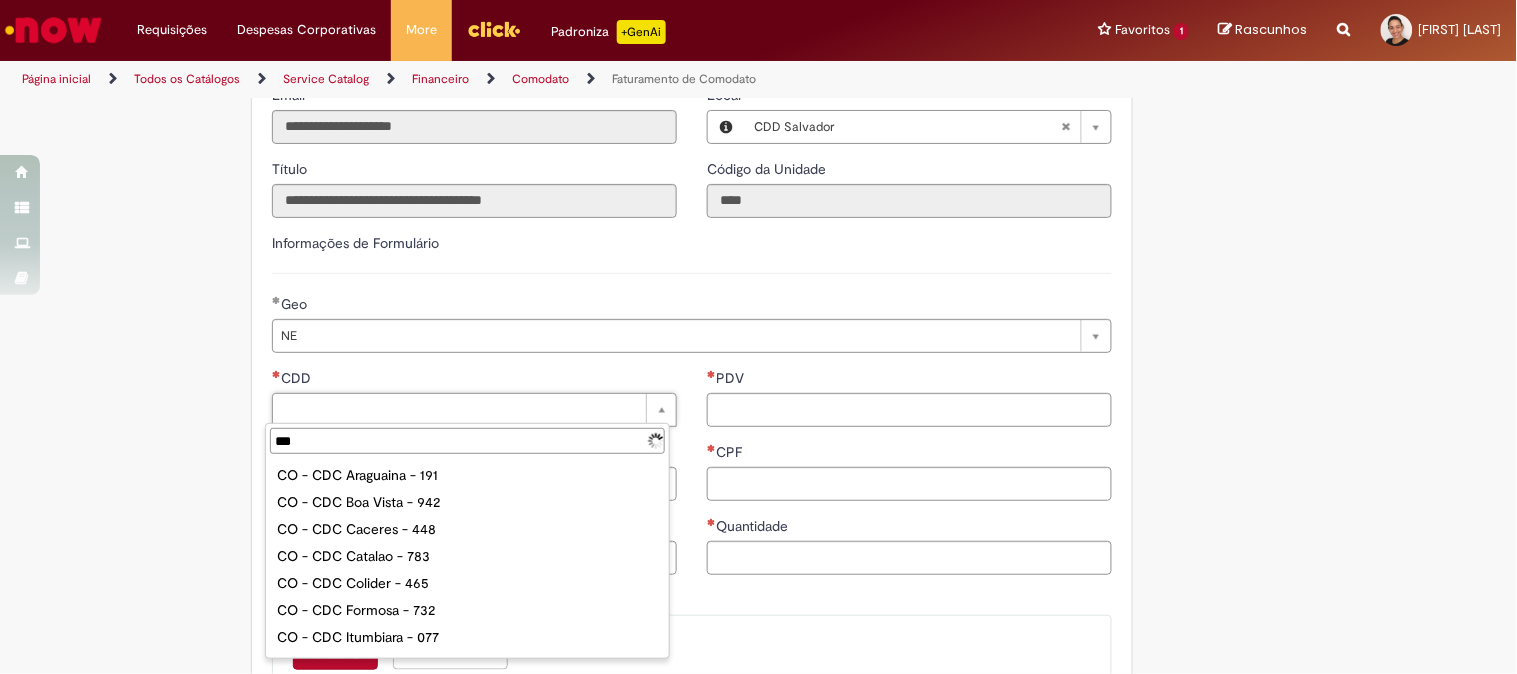 type on "****" 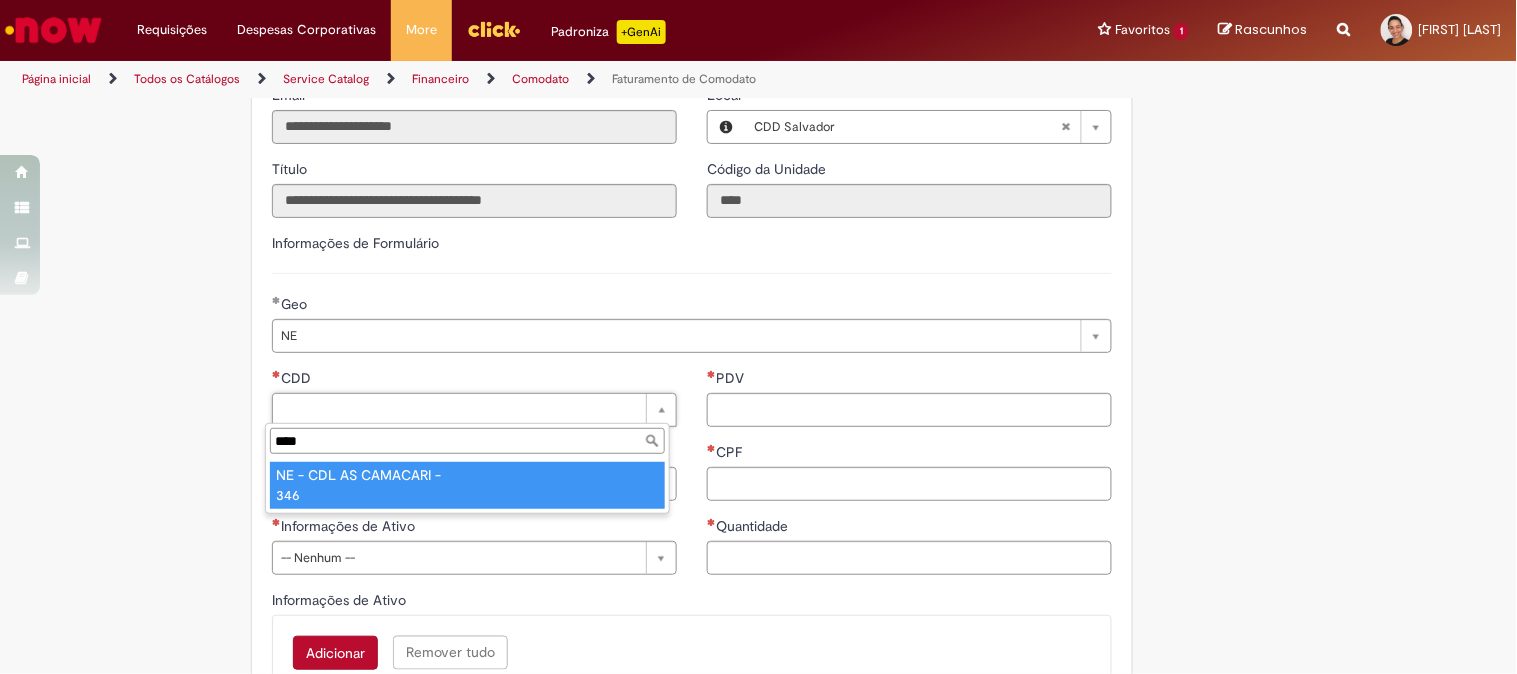 type on "**********" 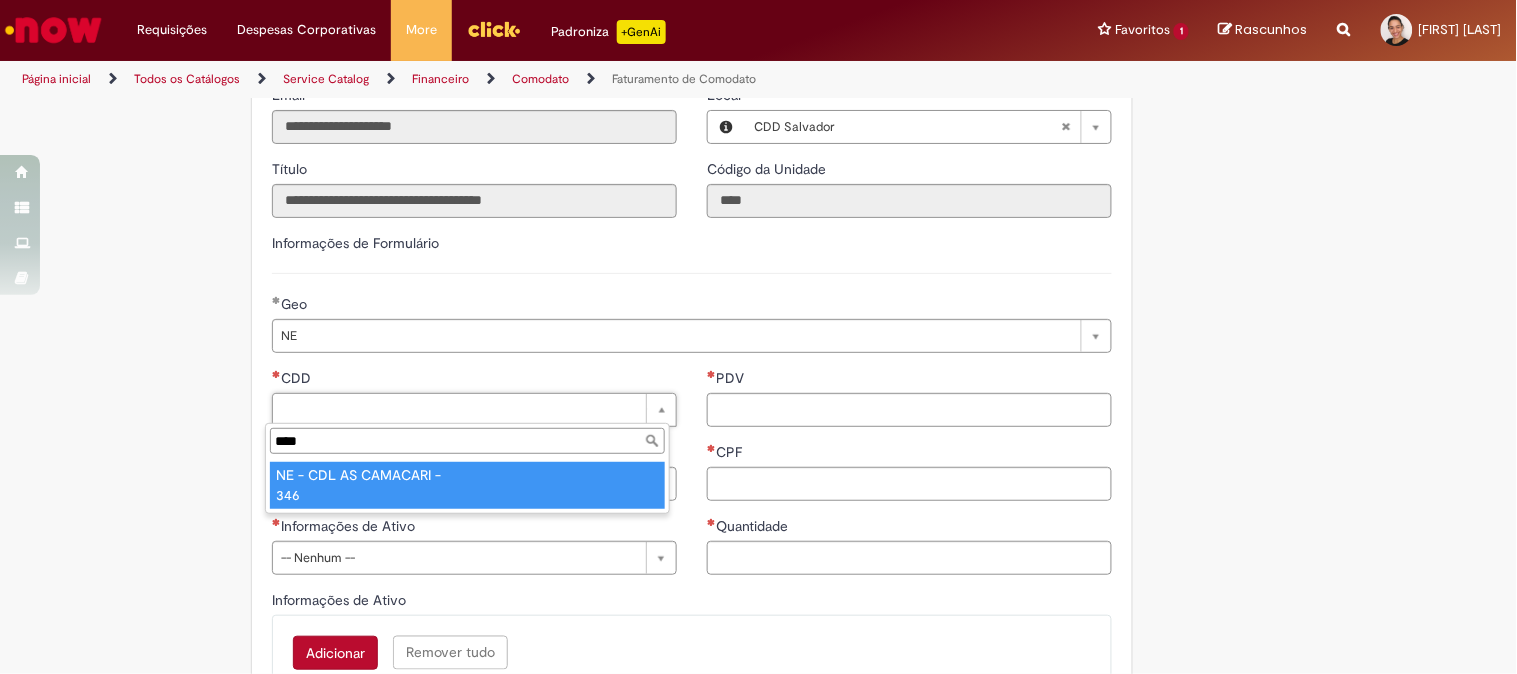 type on "**********" 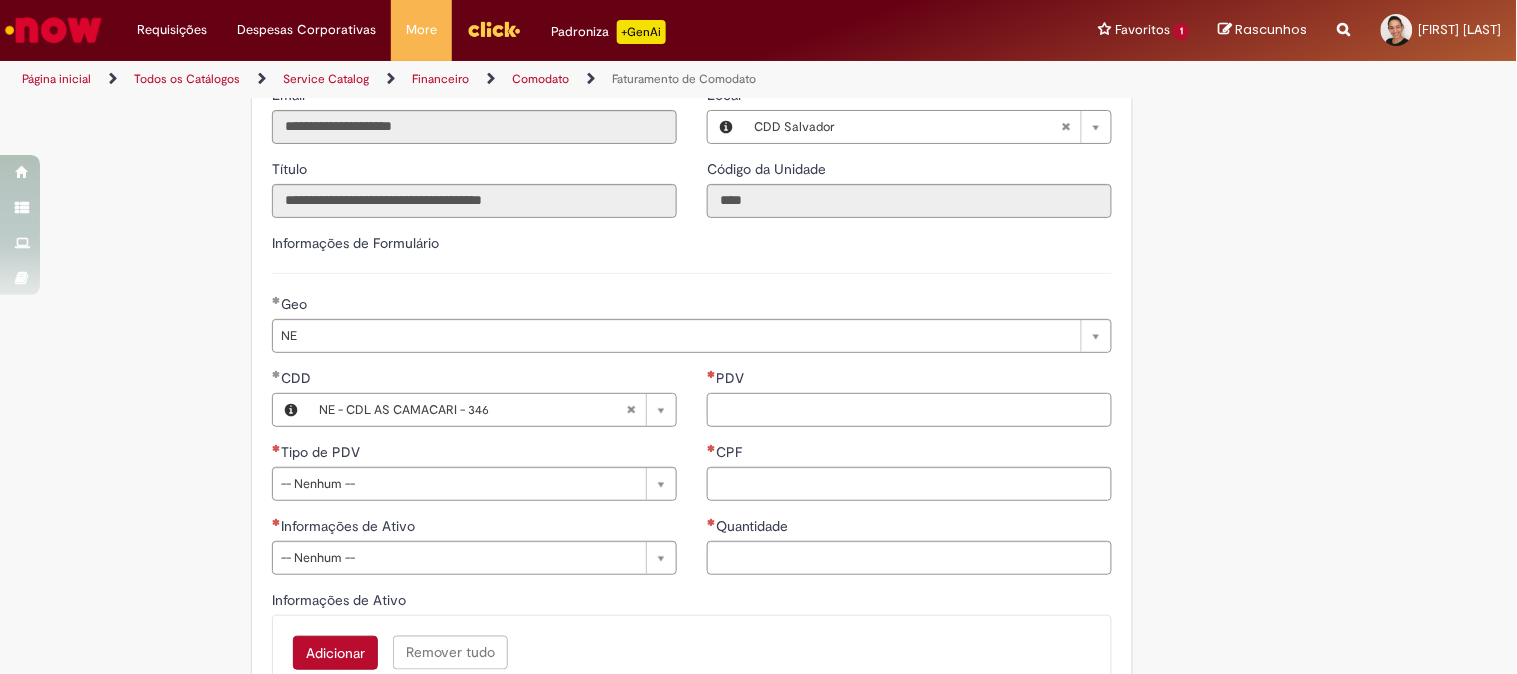 click on "PDV" at bounding box center [909, 410] 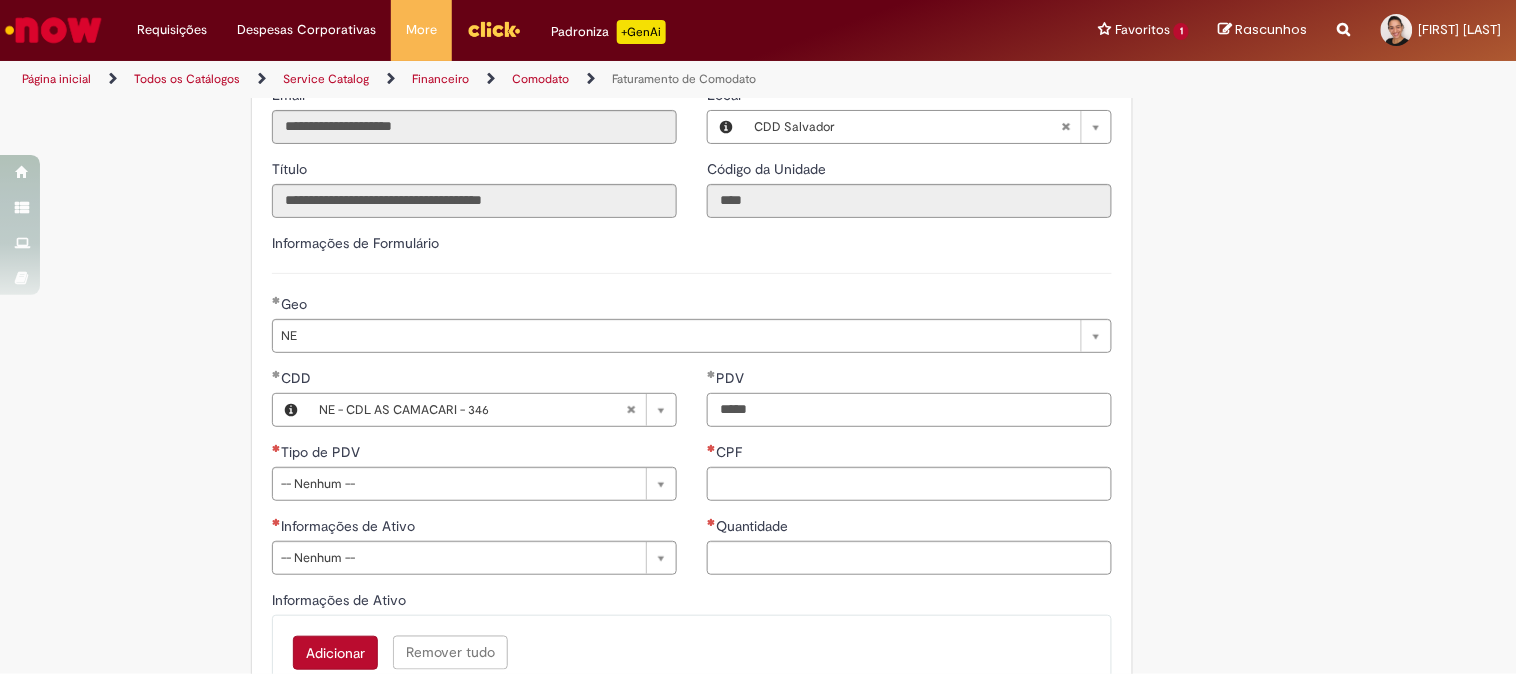 type on "*****" 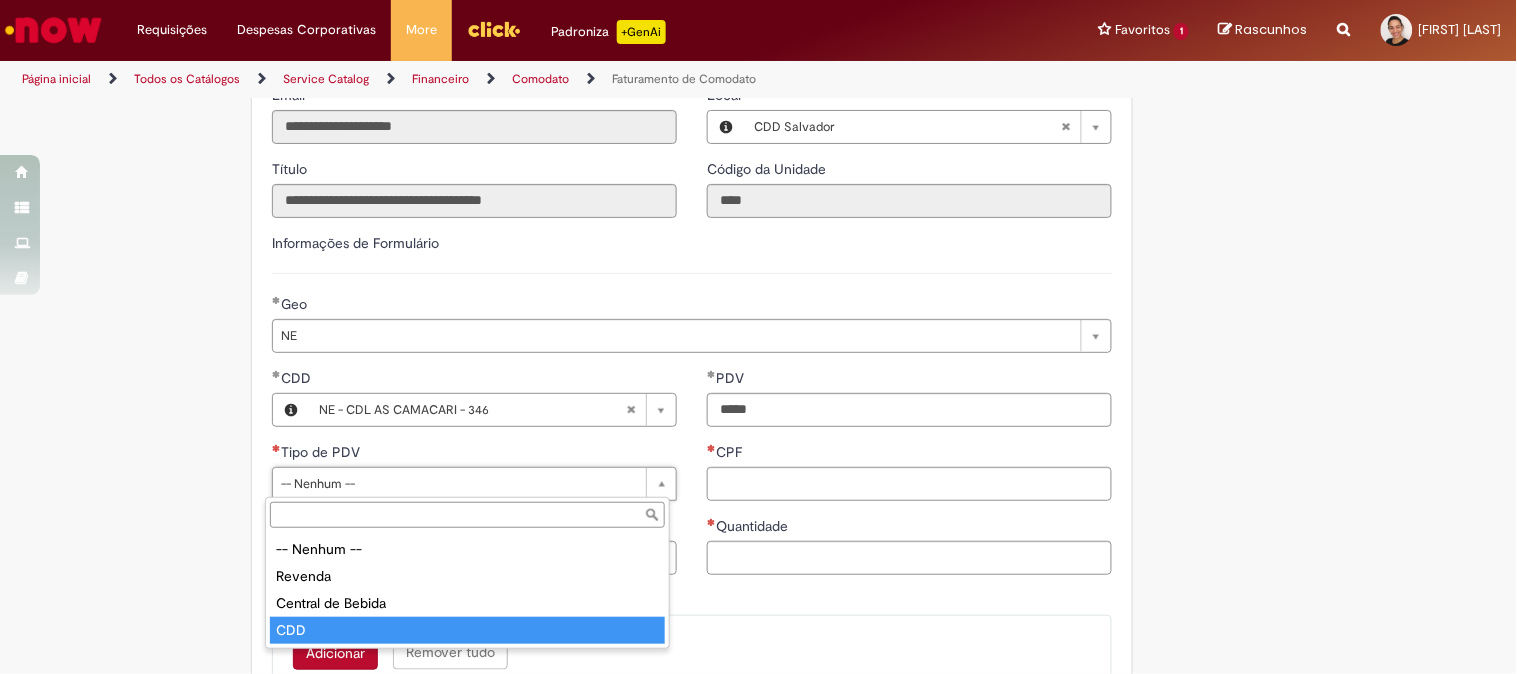 type on "***" 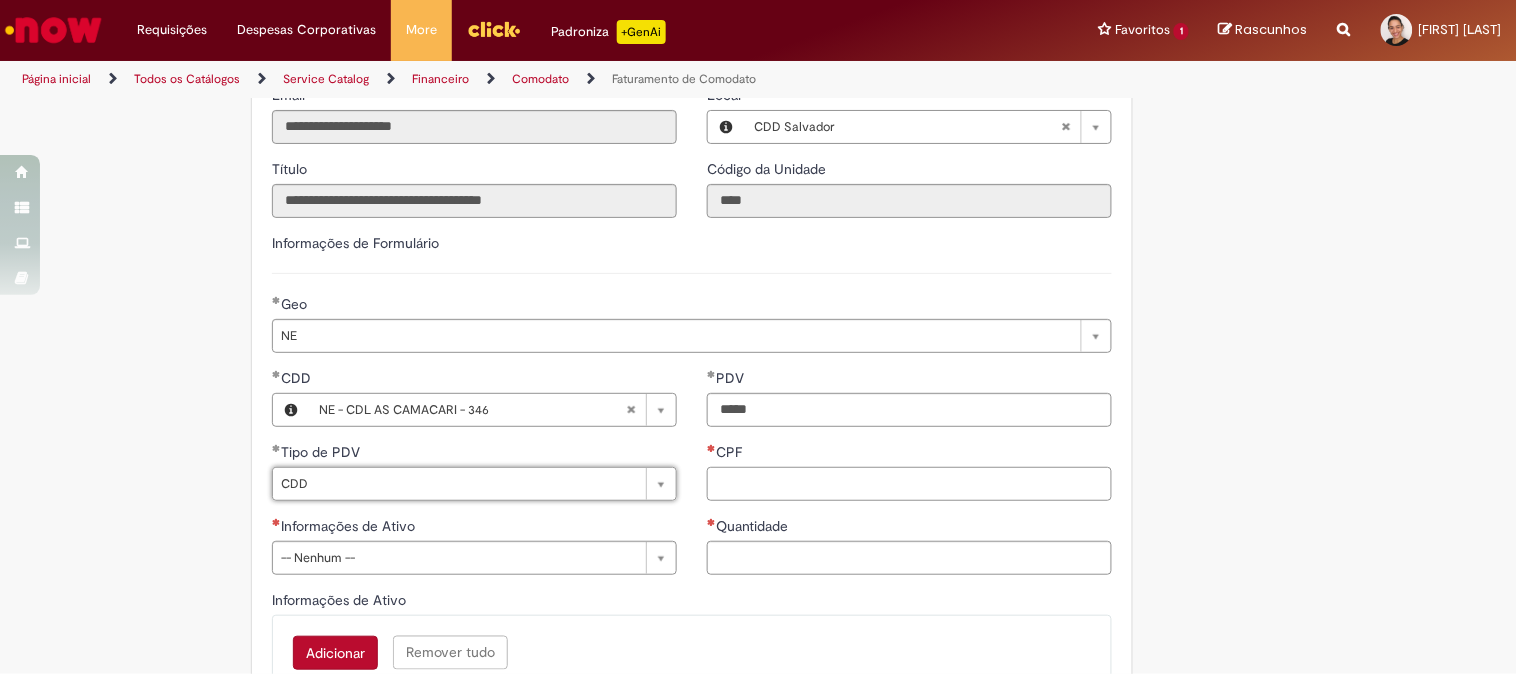 click on "CPF" at bounding box center [909, 484] 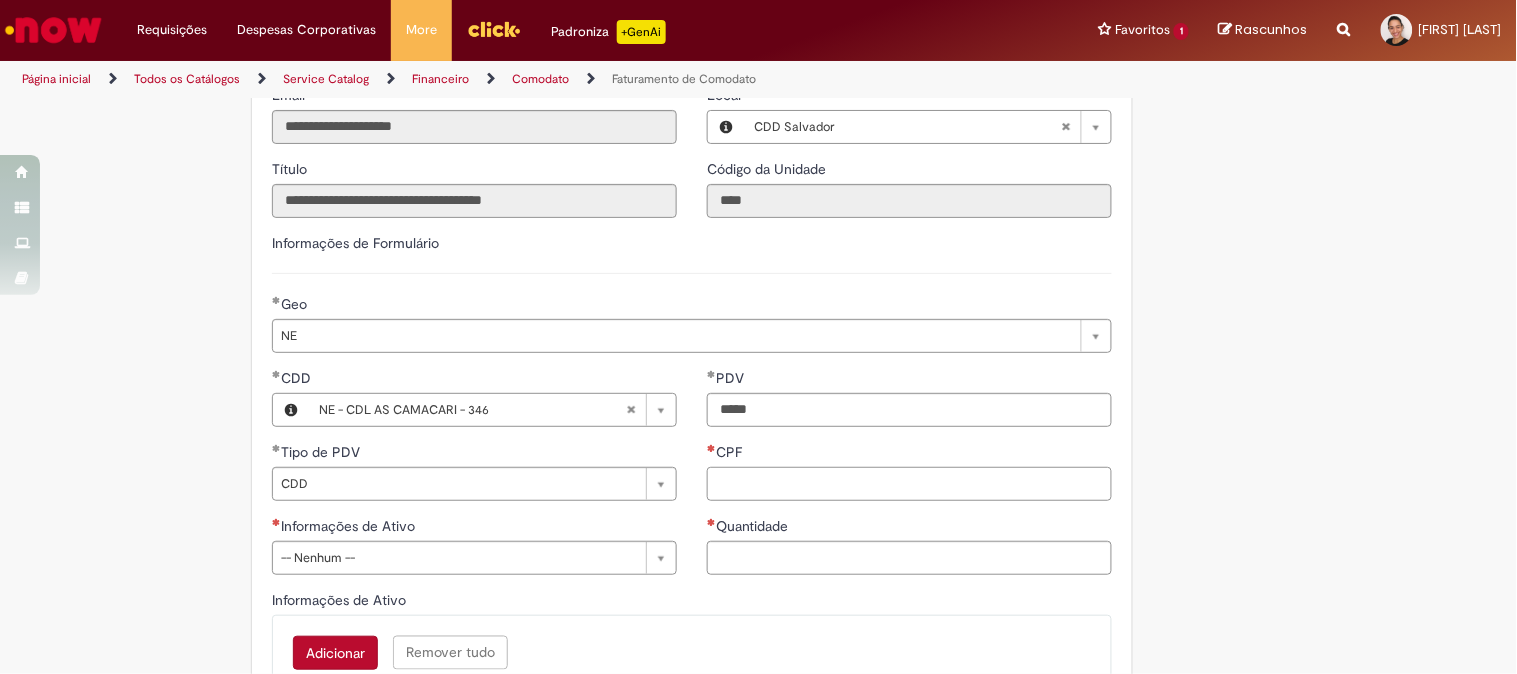 paste on "**********" 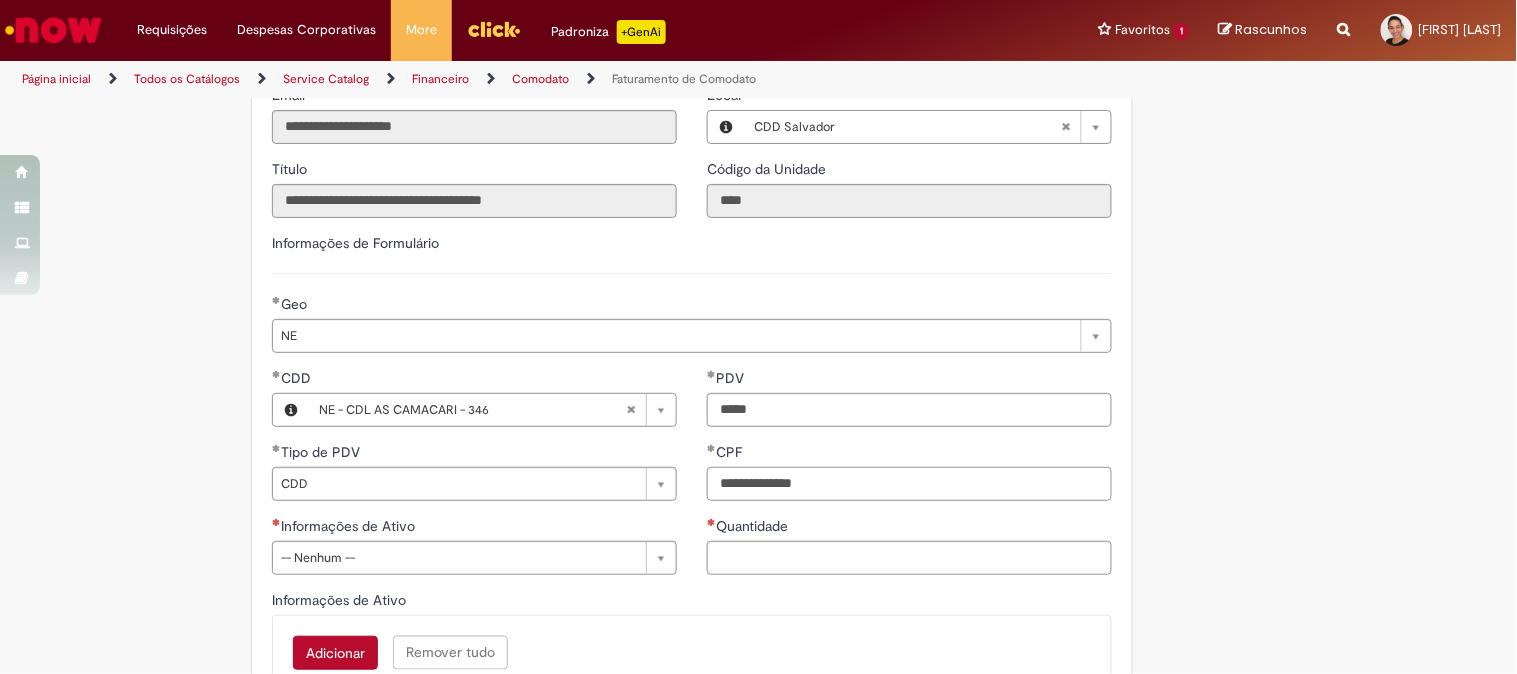 type on "**********" 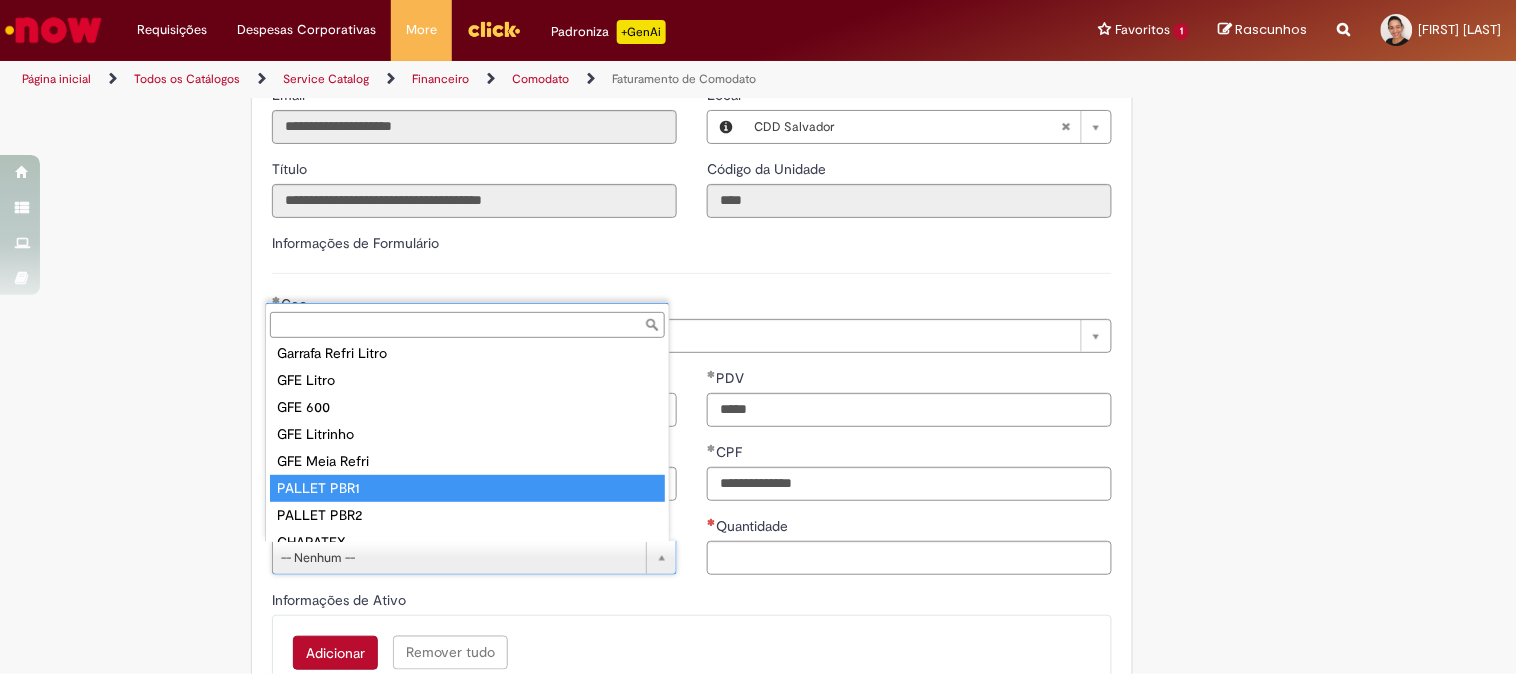 scroll, scrollTop: 444, scrollLeft: 0, axis: vertical 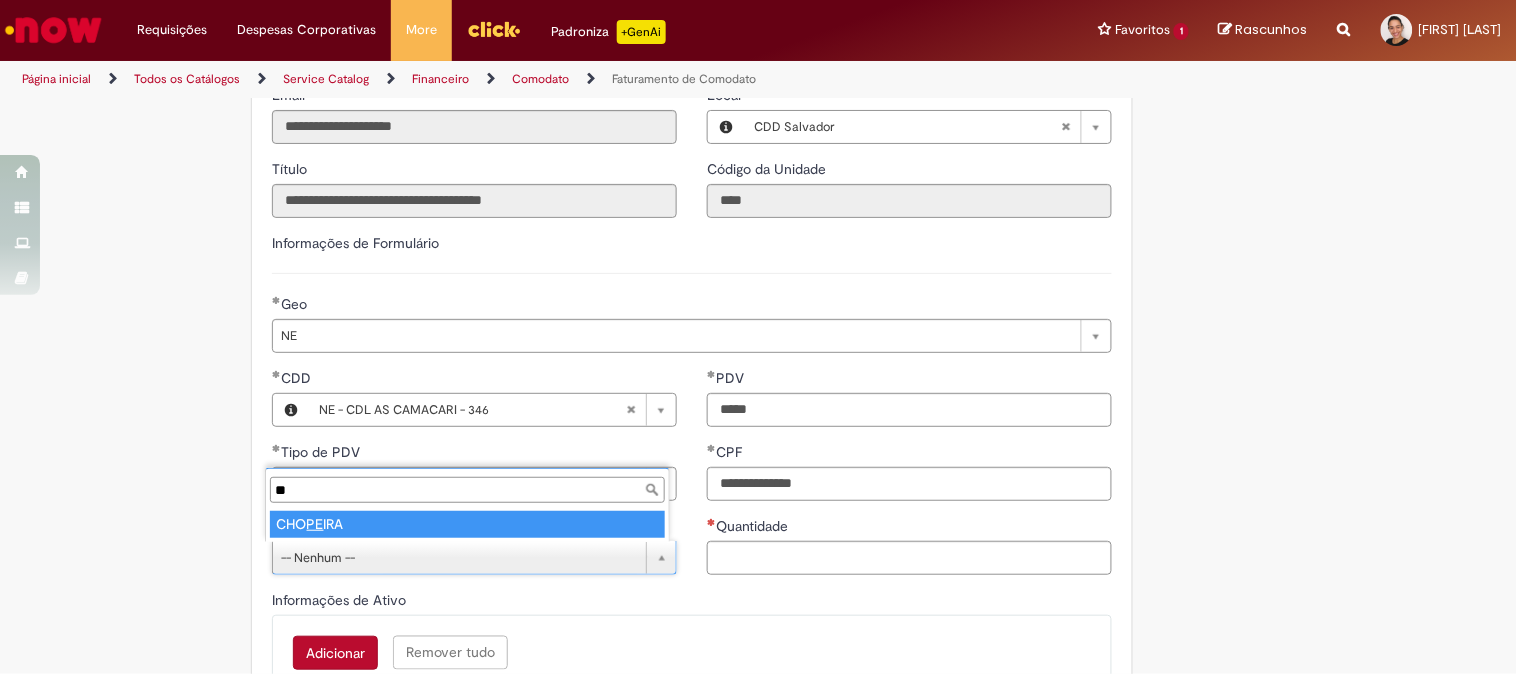 type on "*" 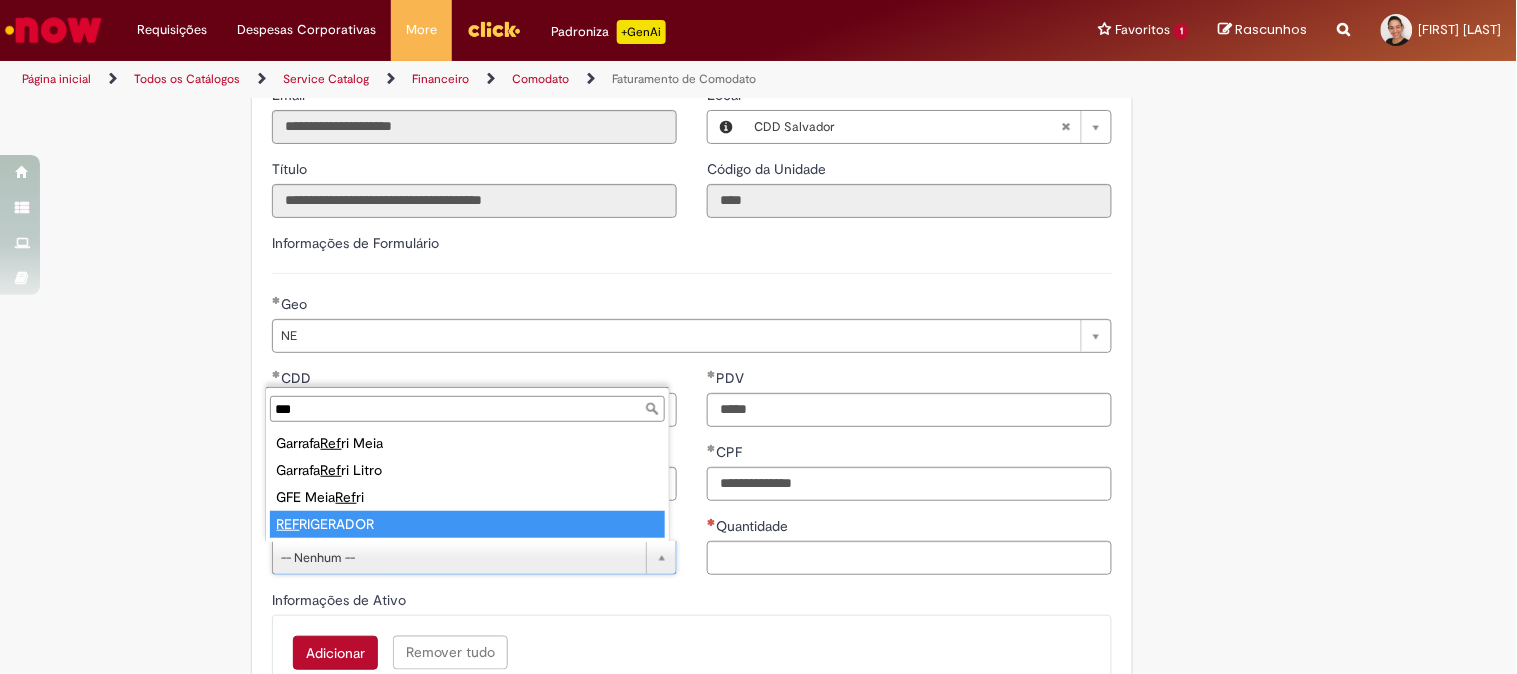 type on "***" 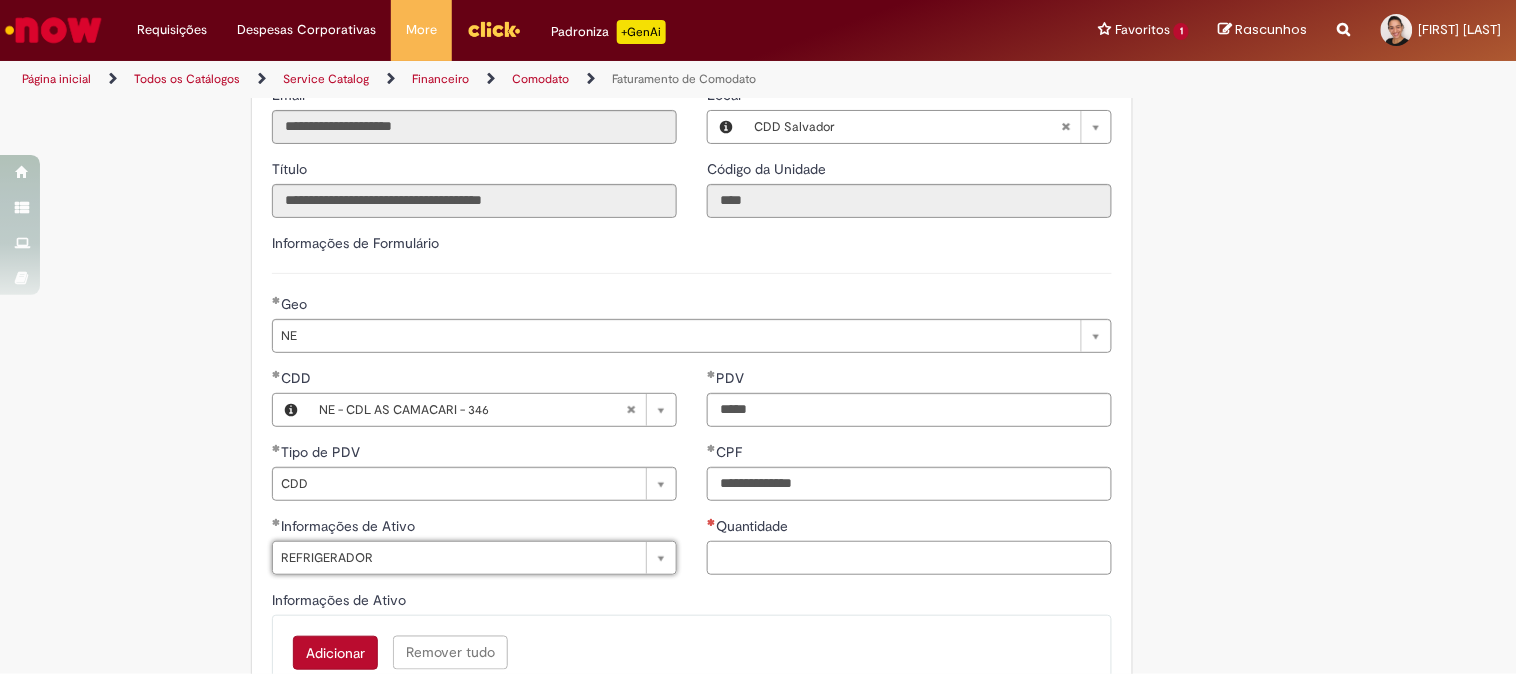 click on "Quantidade" at bounding box center [909, 558] 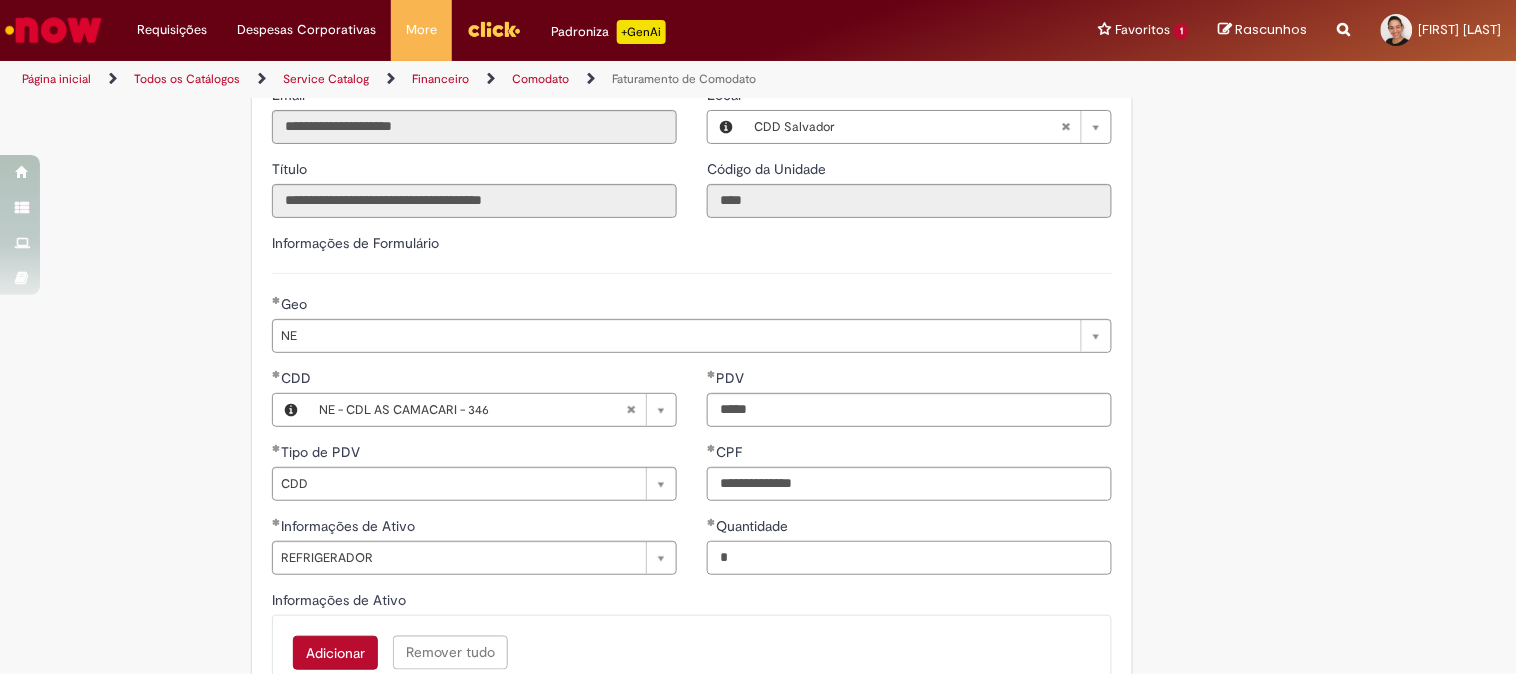 scroll, scrollTop: 855, scrollLeft: 0, axis: vertical 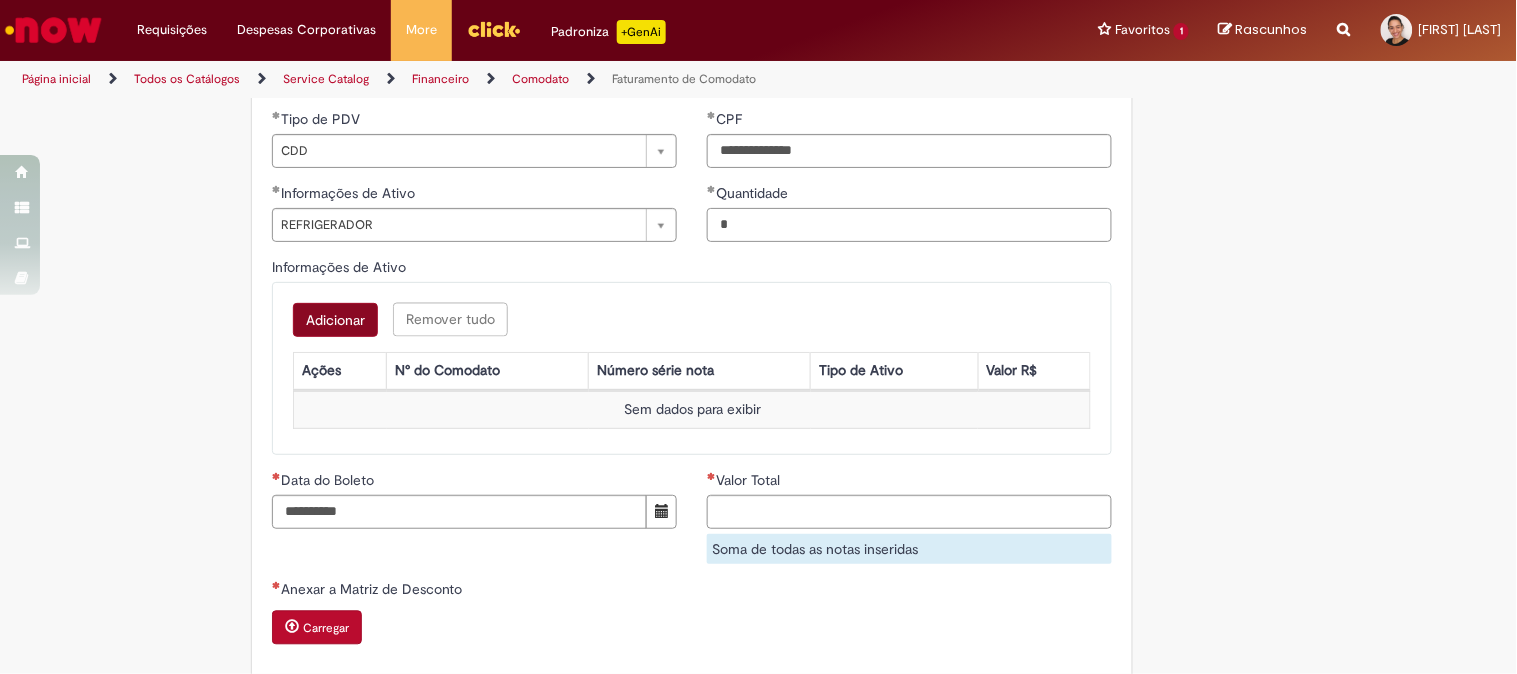 type on "*" 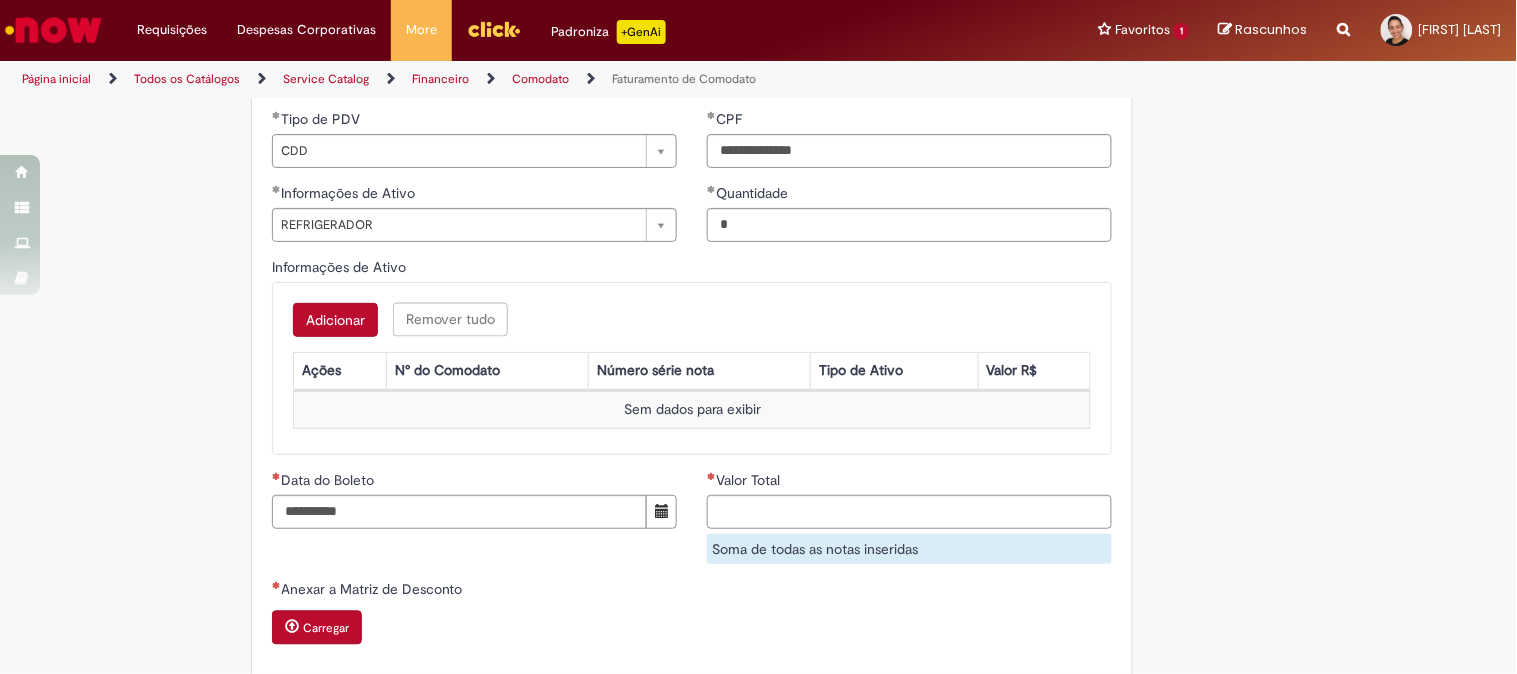 click on "Adicionar" at bounding box center (335, 320) 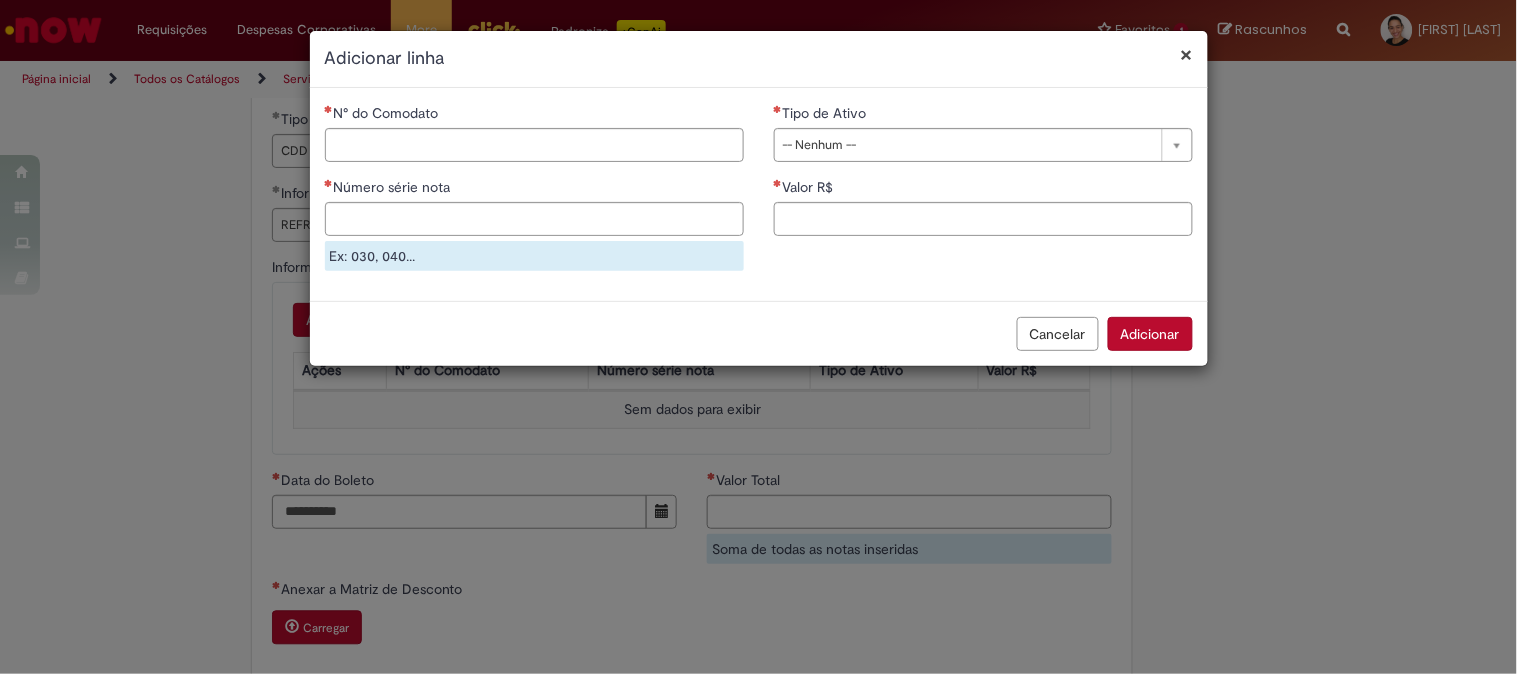 drag, startPoint x: 996, startPoint y: 255, endPoint x: 883, endPoint y: 246, distance: 113.35784 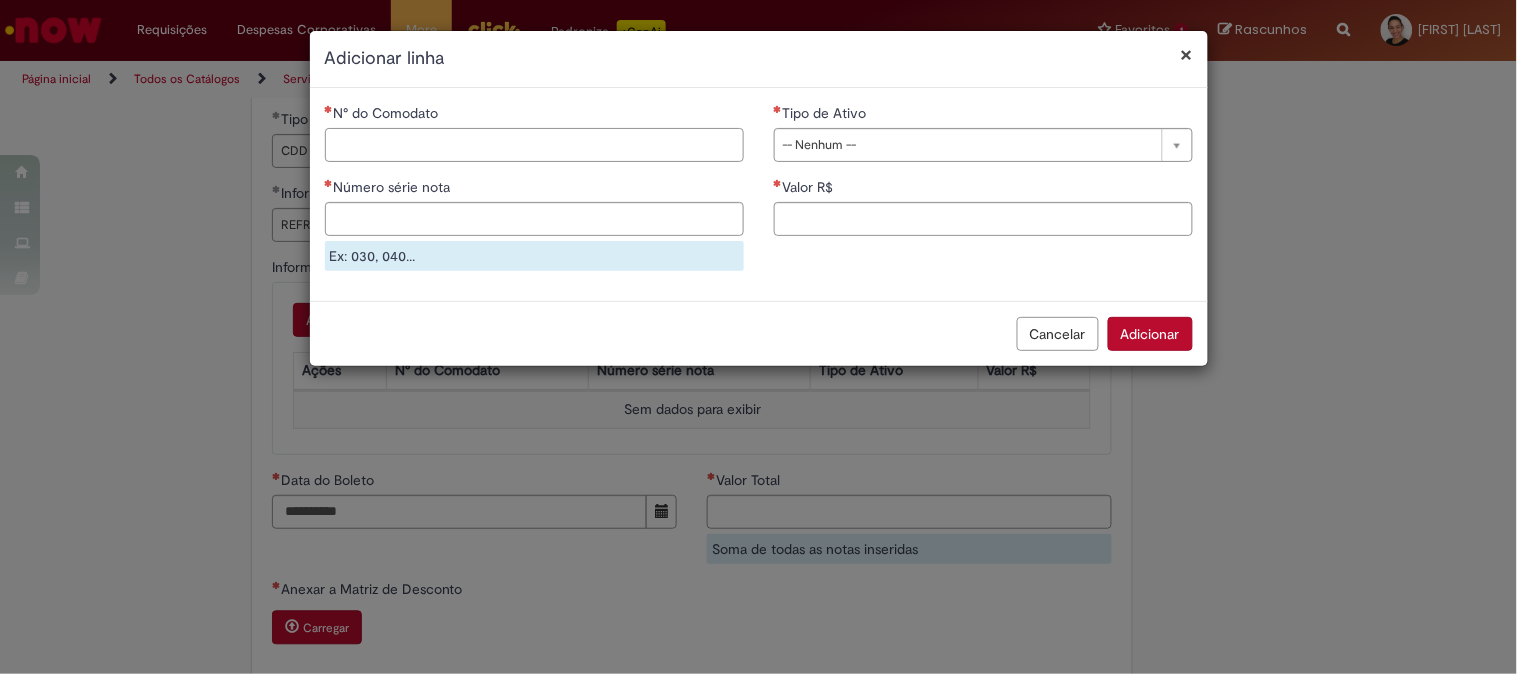 click on "N° do Comodato" at bounding box center [534, 145] 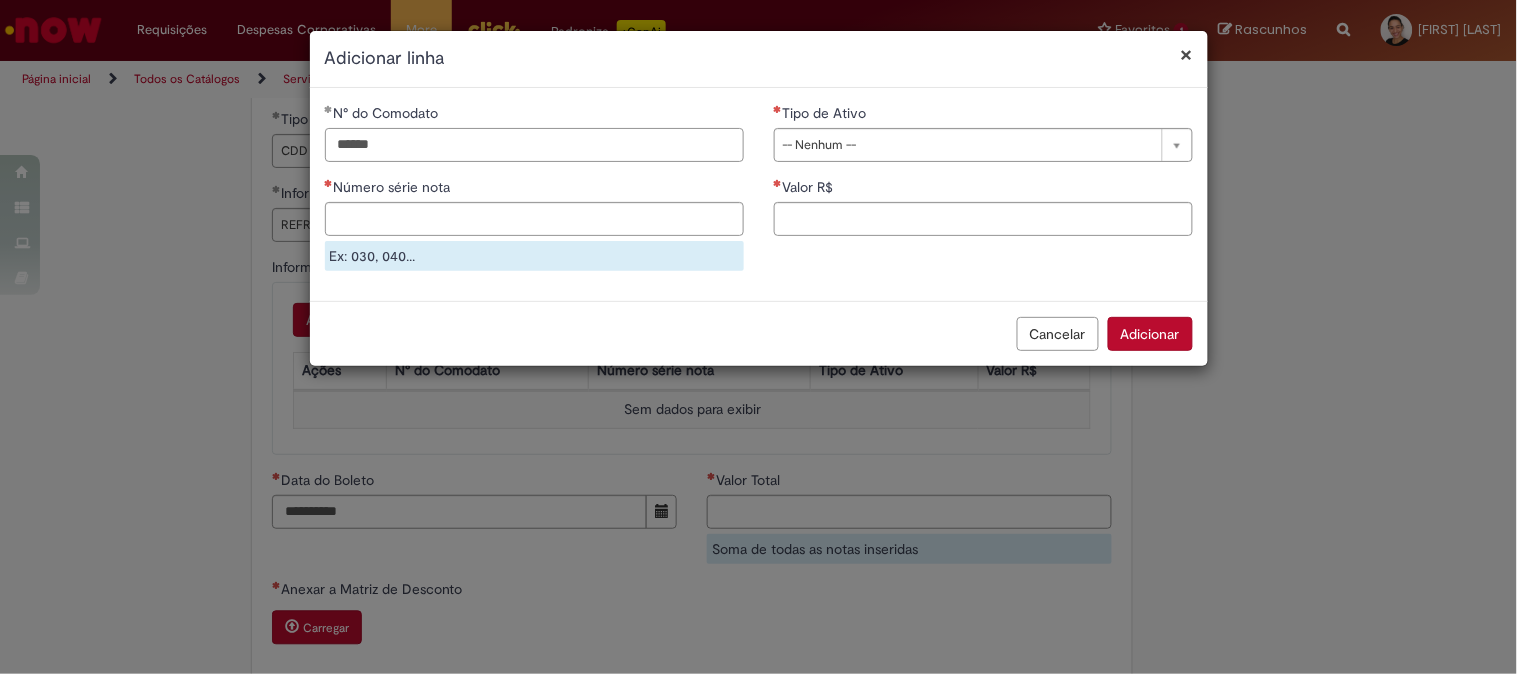 type on "******" 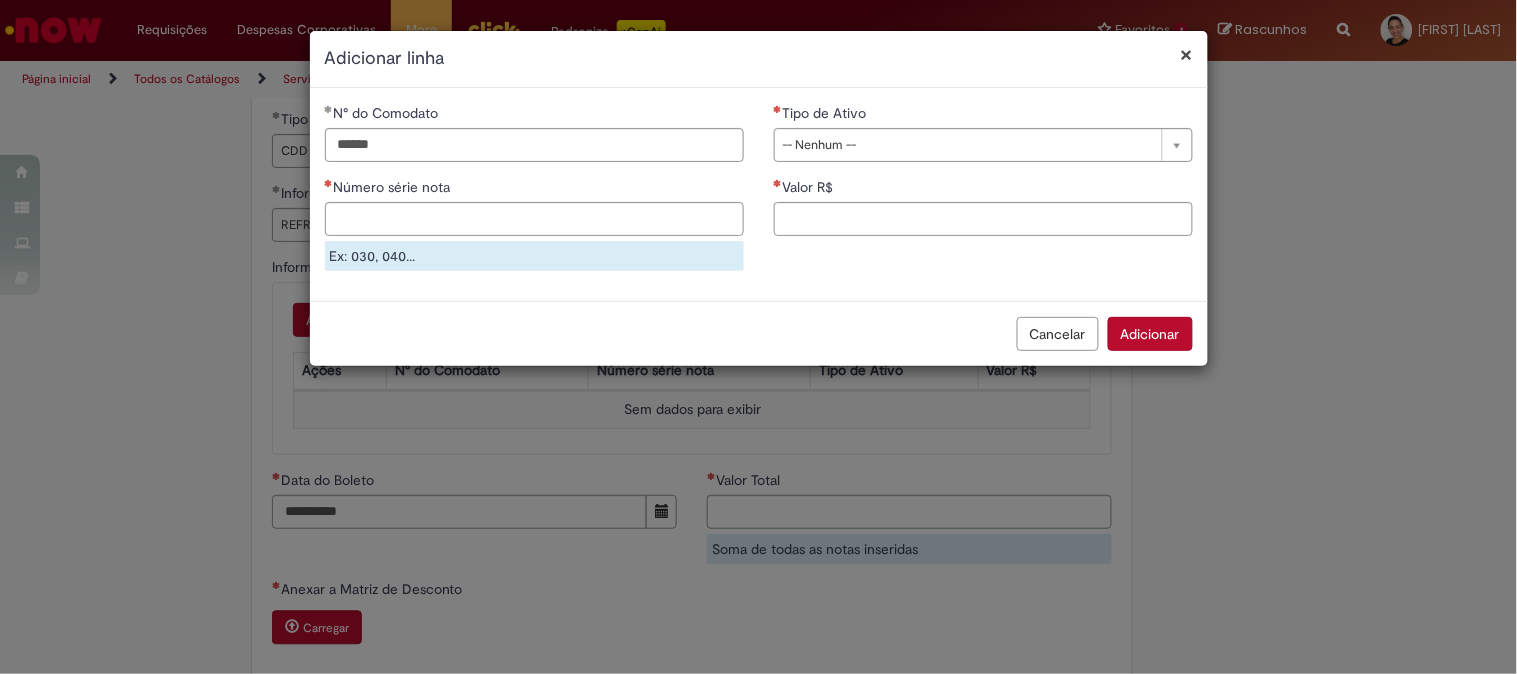 drag, startPoint x: 1003, startPoint y: 267, endPoint x: 572, endPoint y: 288, distance: 431.5113 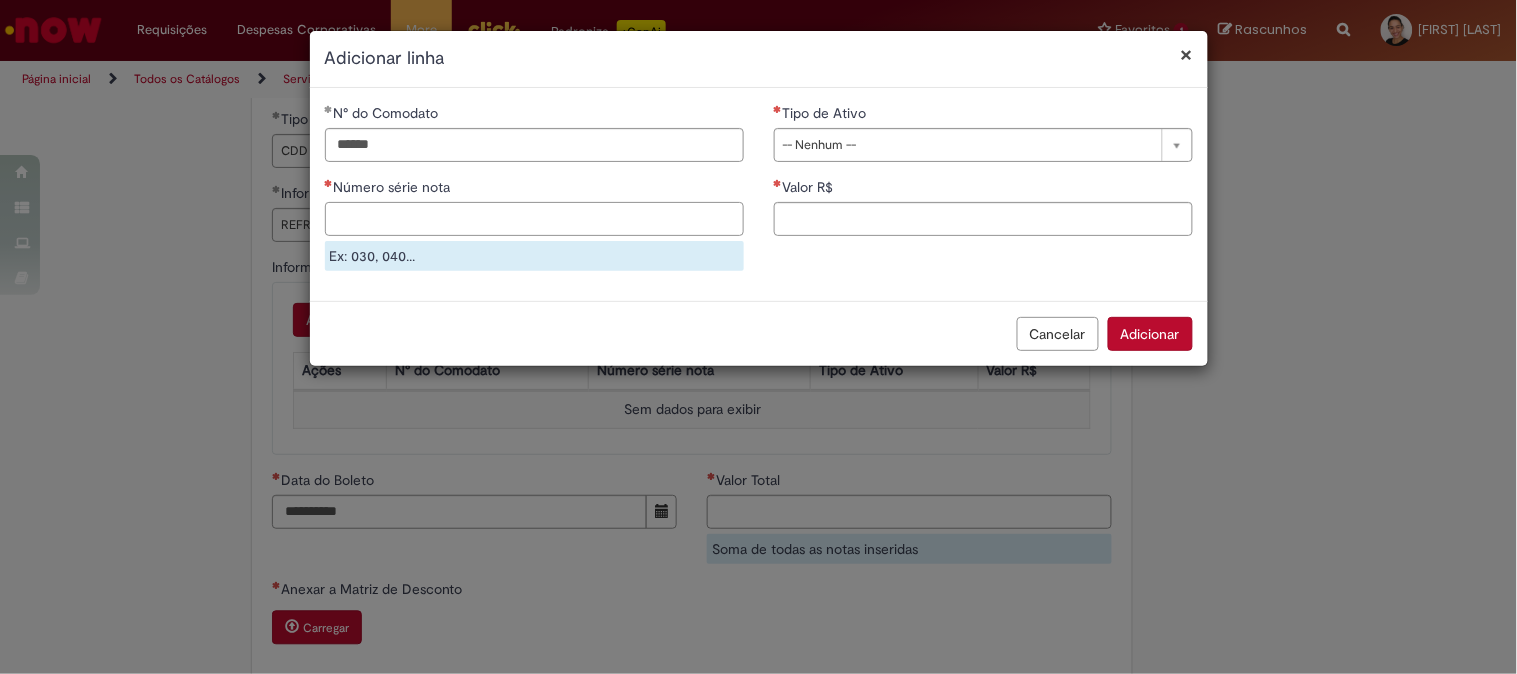 click on "Número série nota" at bounding box center [534, 219] 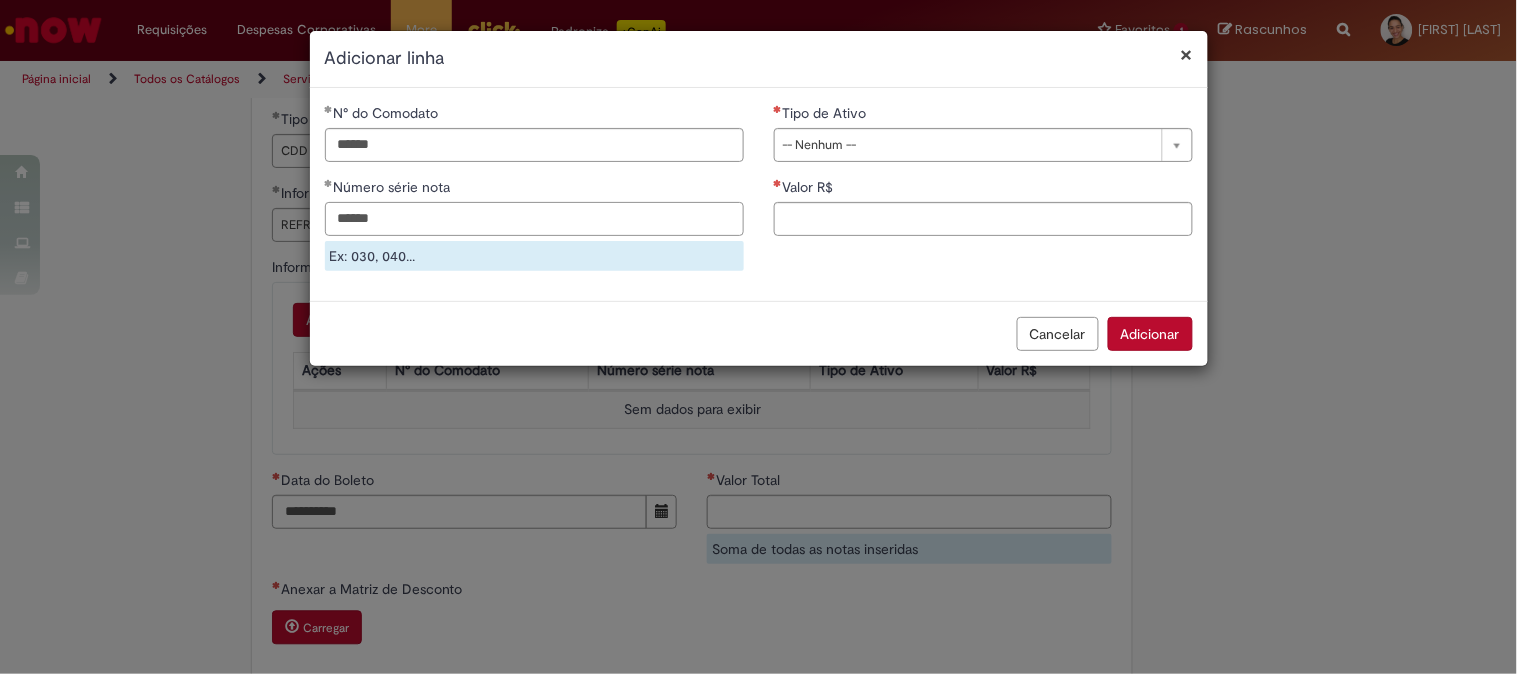 type on "******" 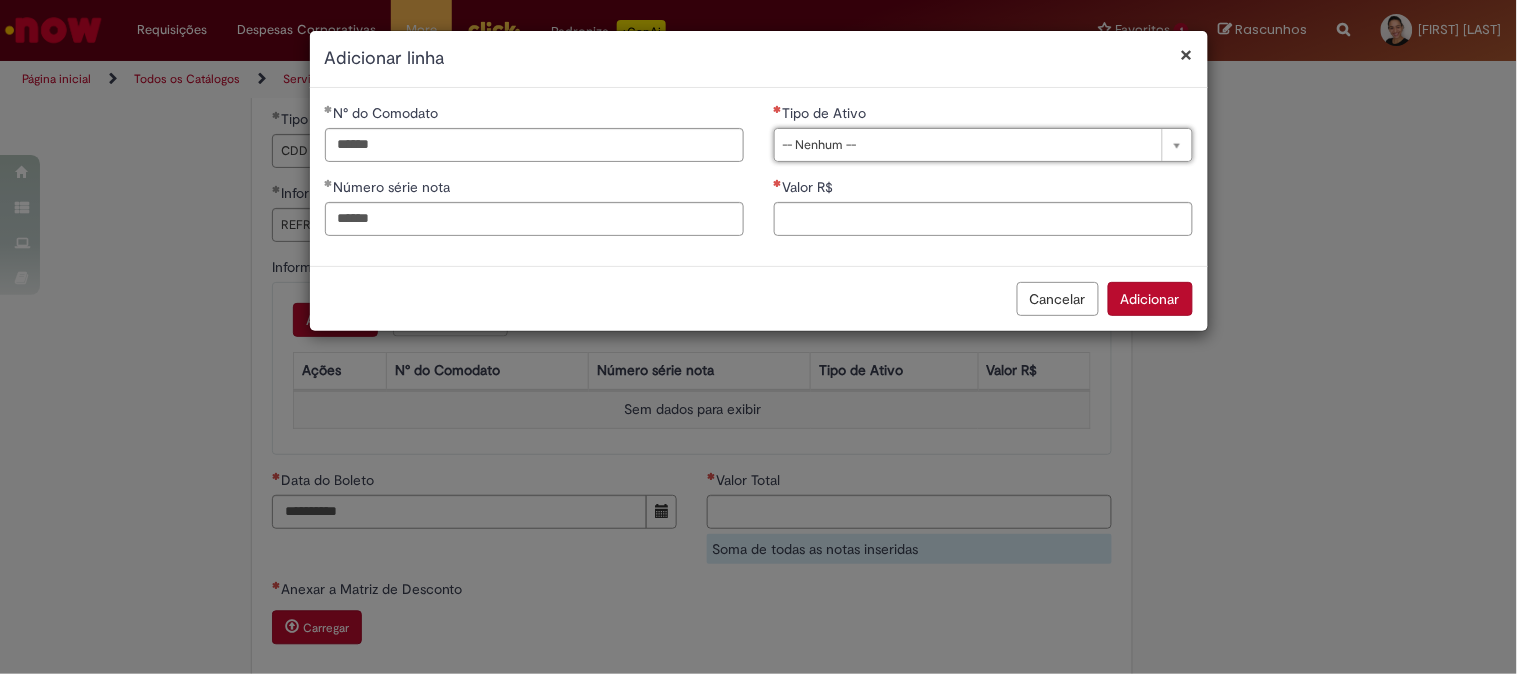 click on "Tipo de Ativo" at bounding box center (983, 115) 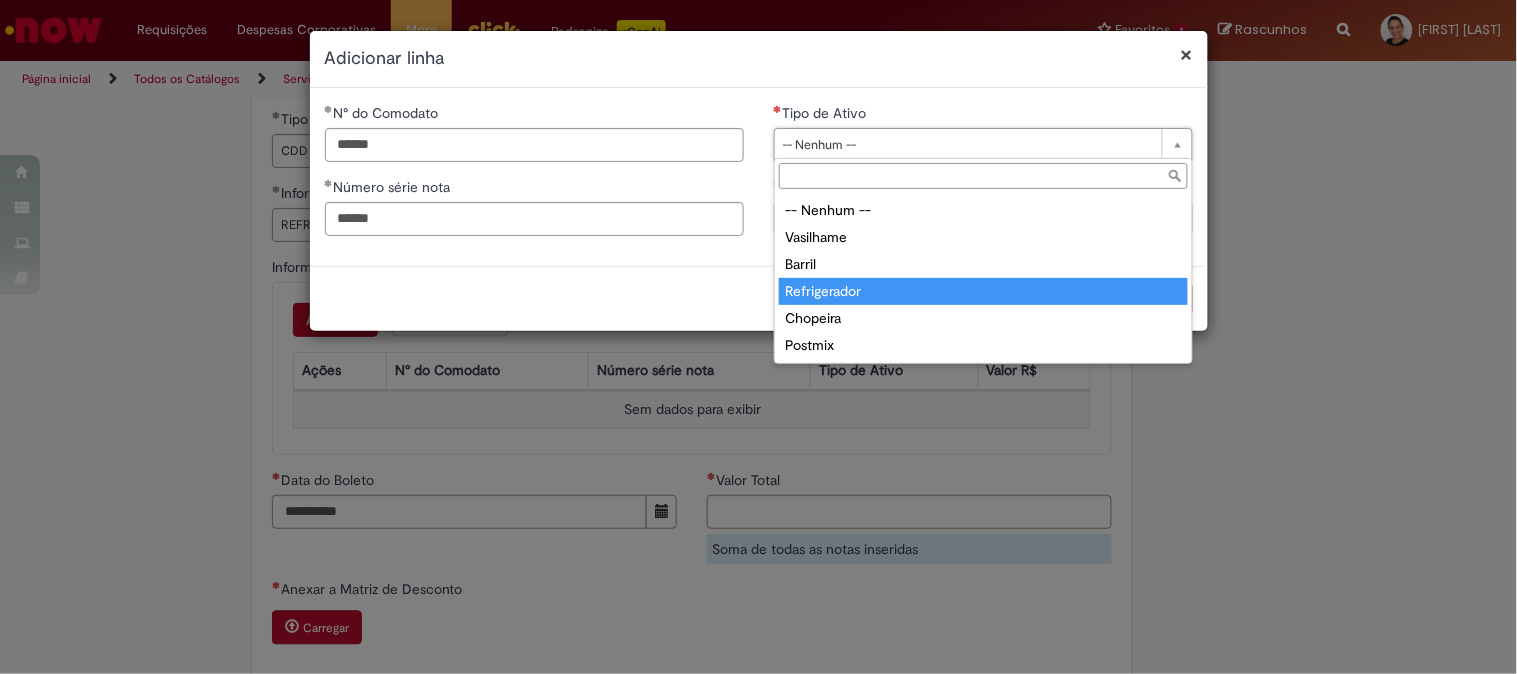 type on "**********" 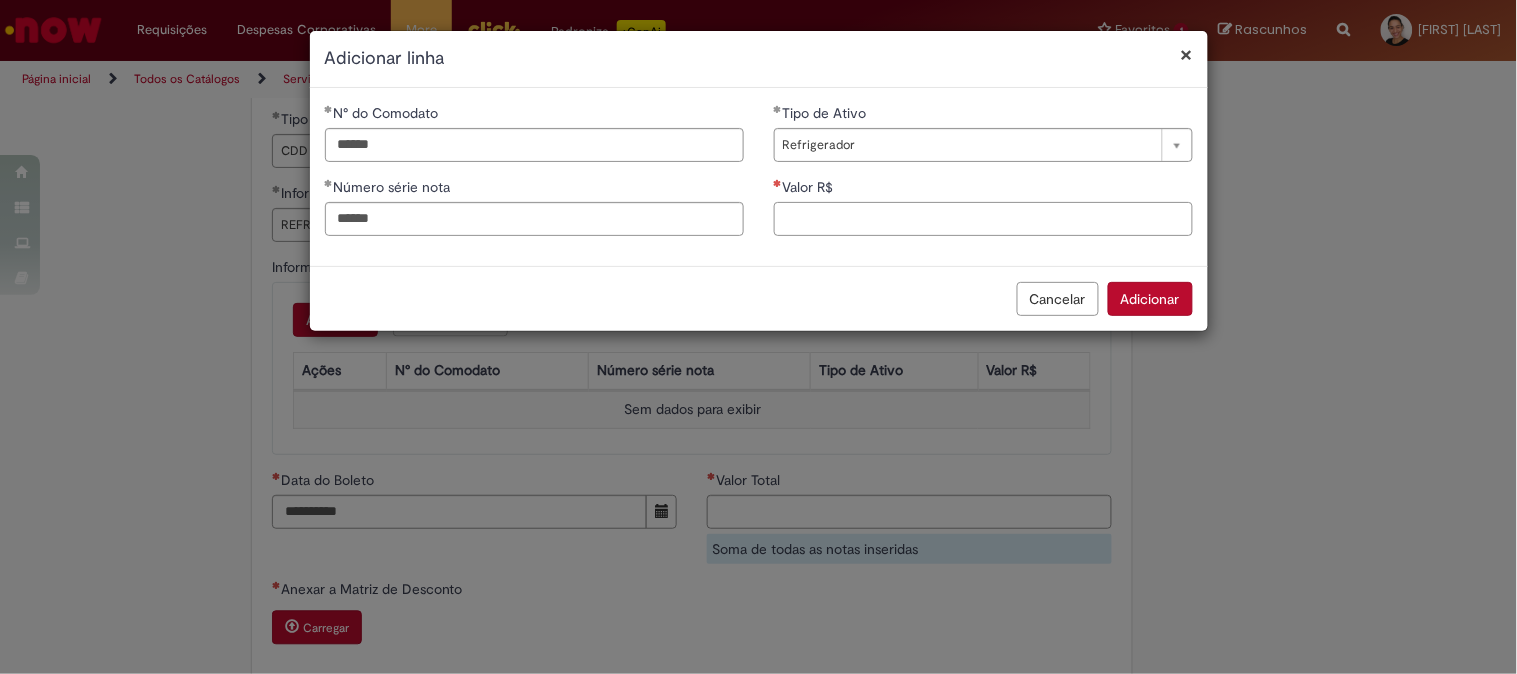 click on "Valor R$" at bounding box center [983, 219] 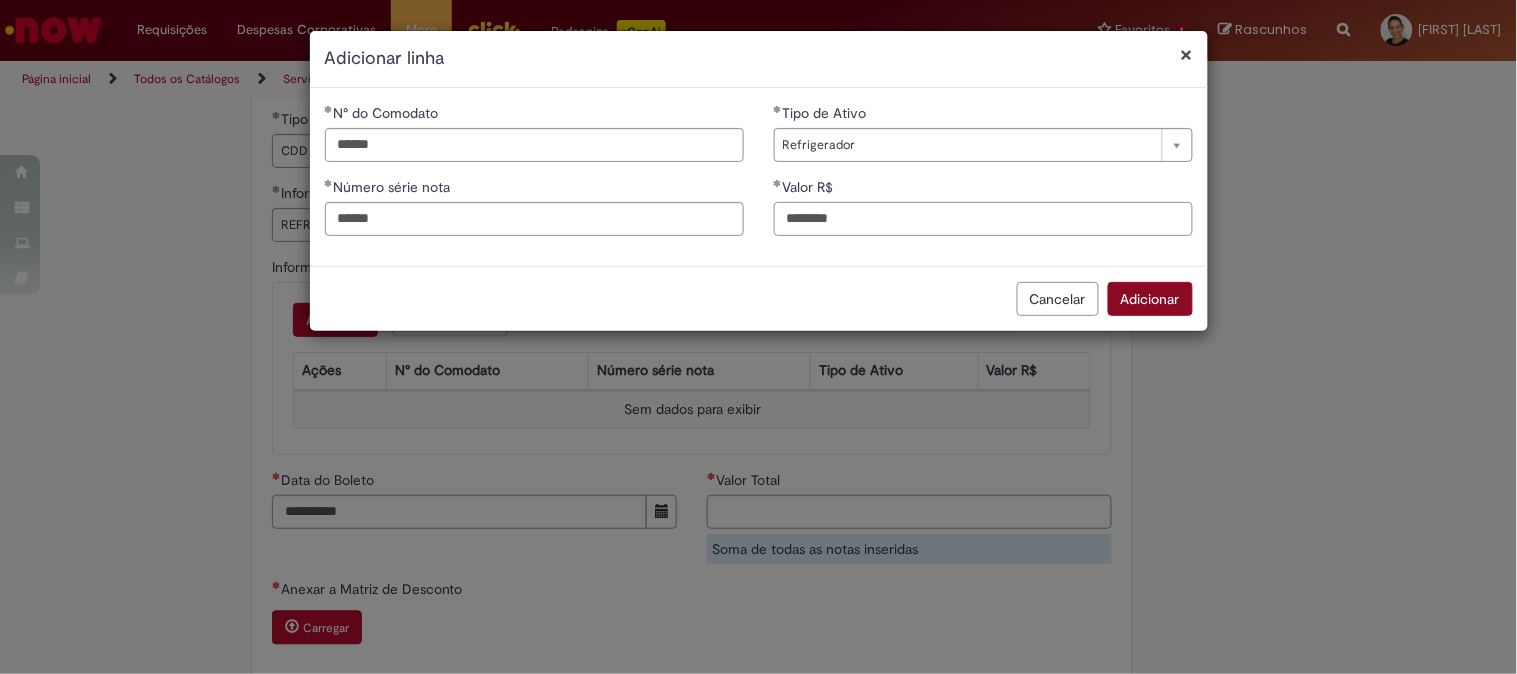type on "********" 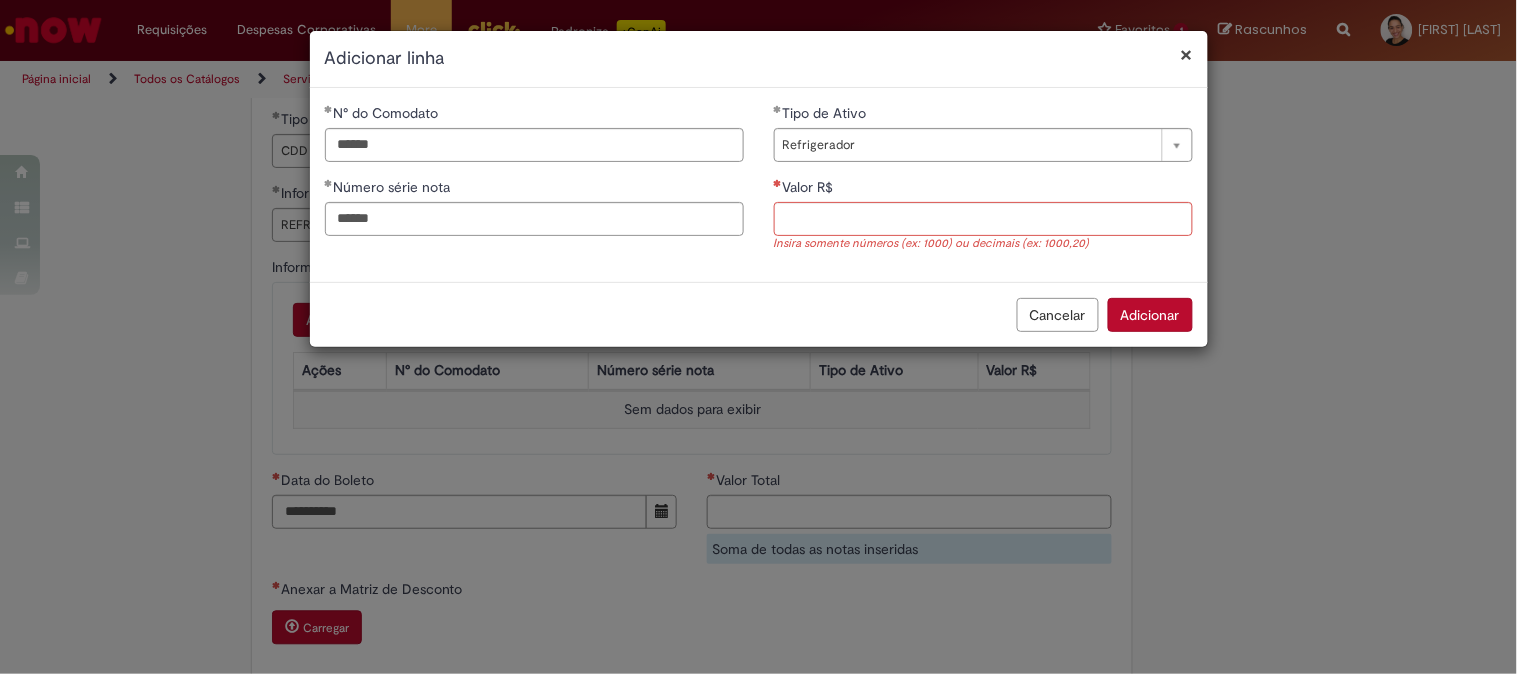 click on "Cancelar   Adicionar" at bounding box center (759, 314) 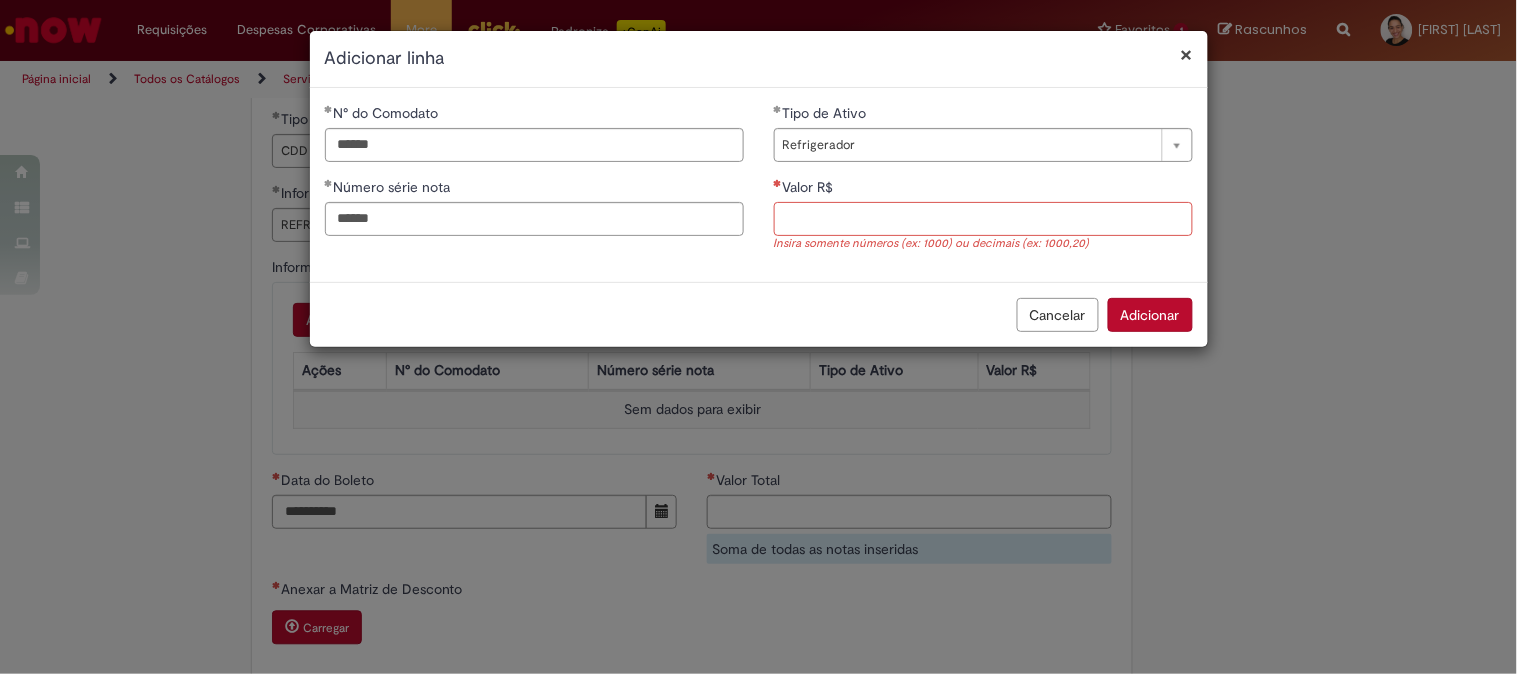 click on "Valor R$" at bounding box center (983, 219) 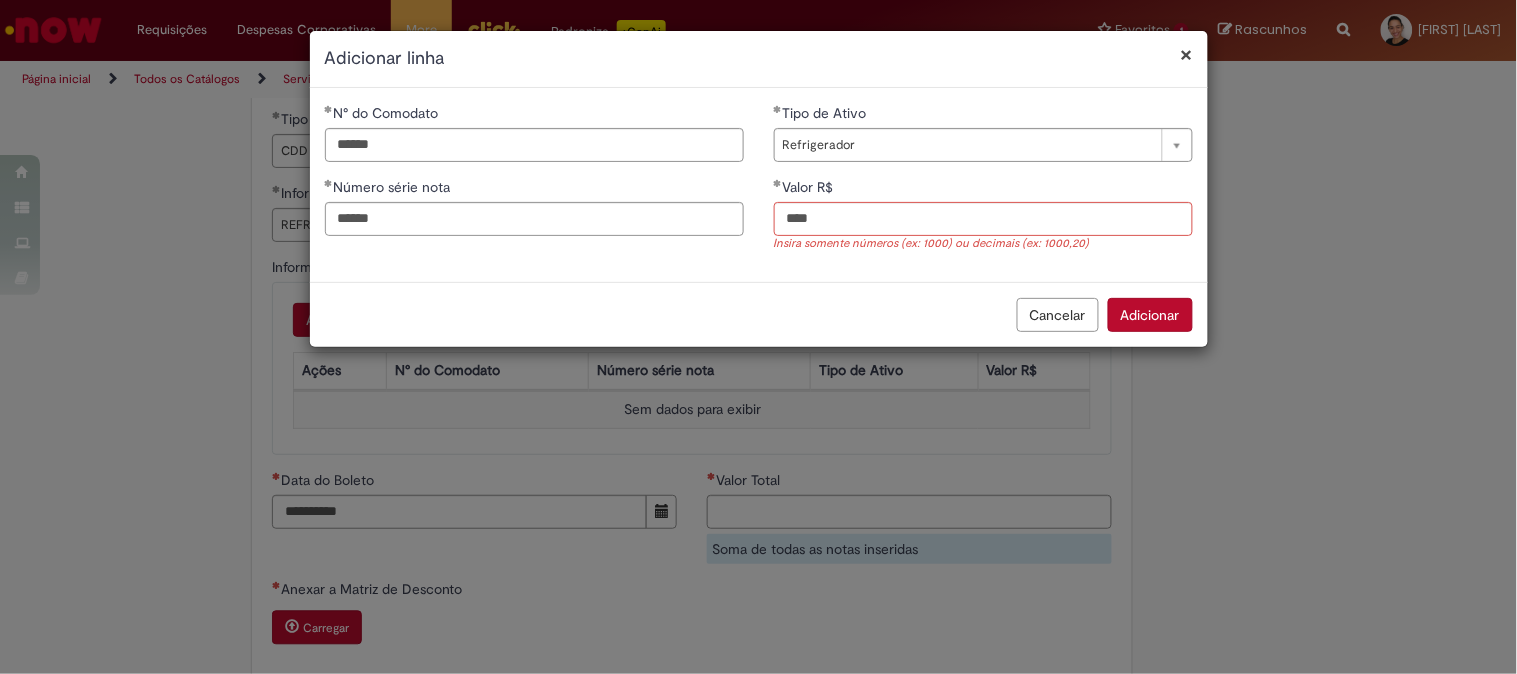 type on "**********" 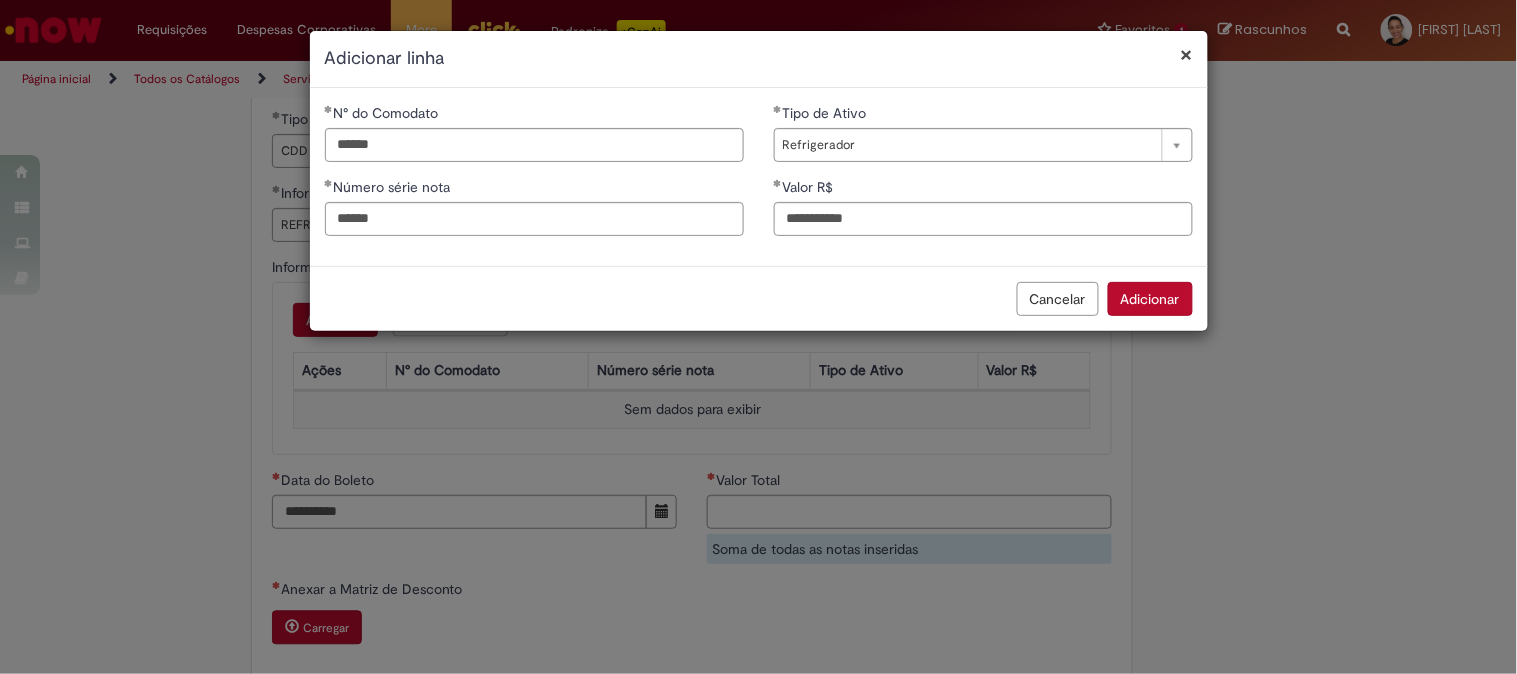type 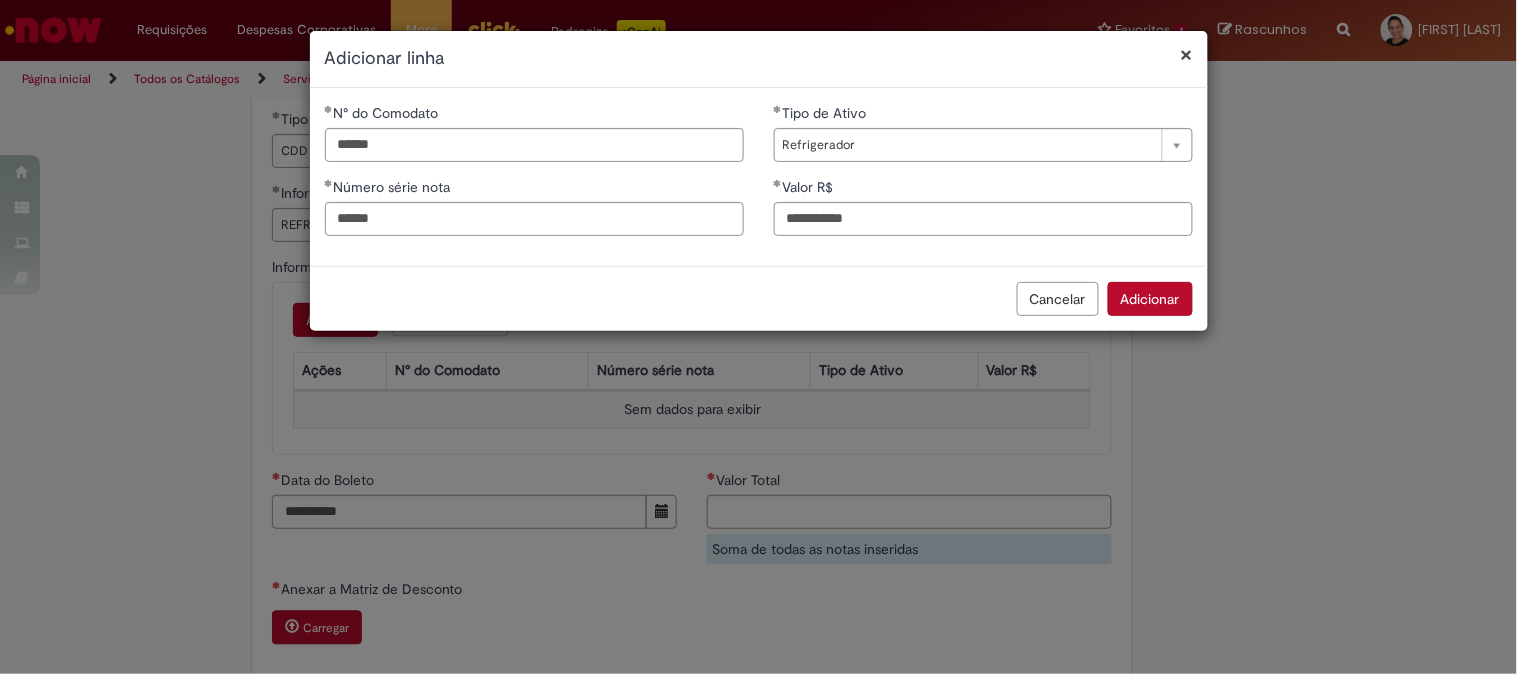 click on "Adicionar" at bounding box center [1150, 299] 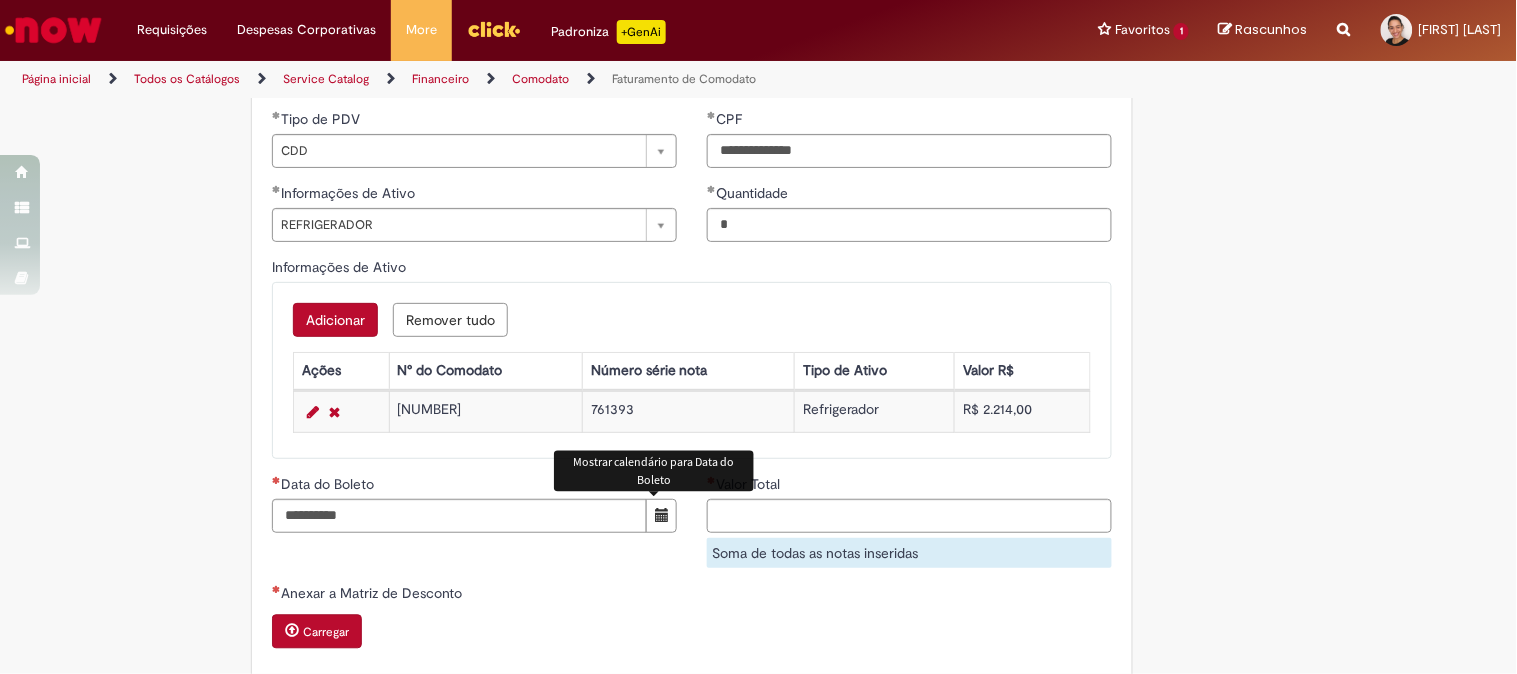 click at bounding box center [662, 515] 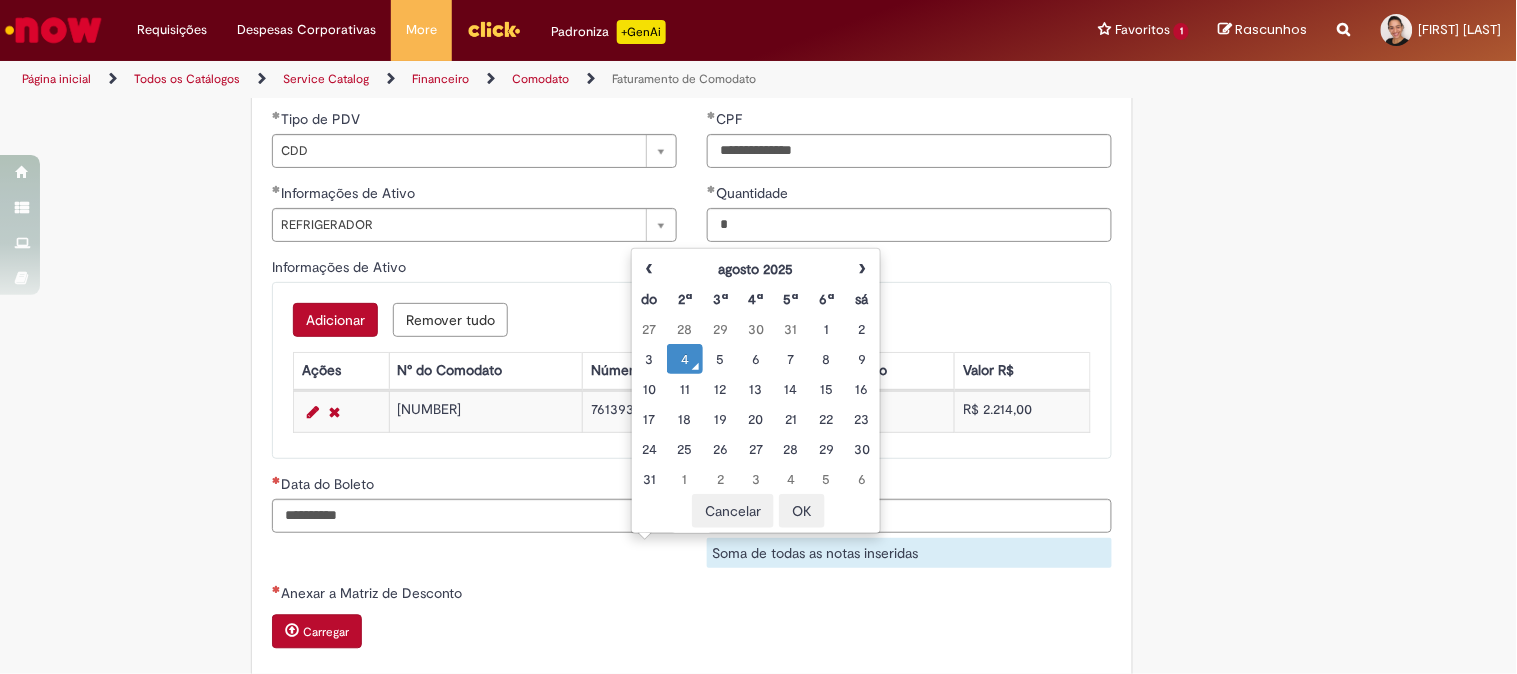type 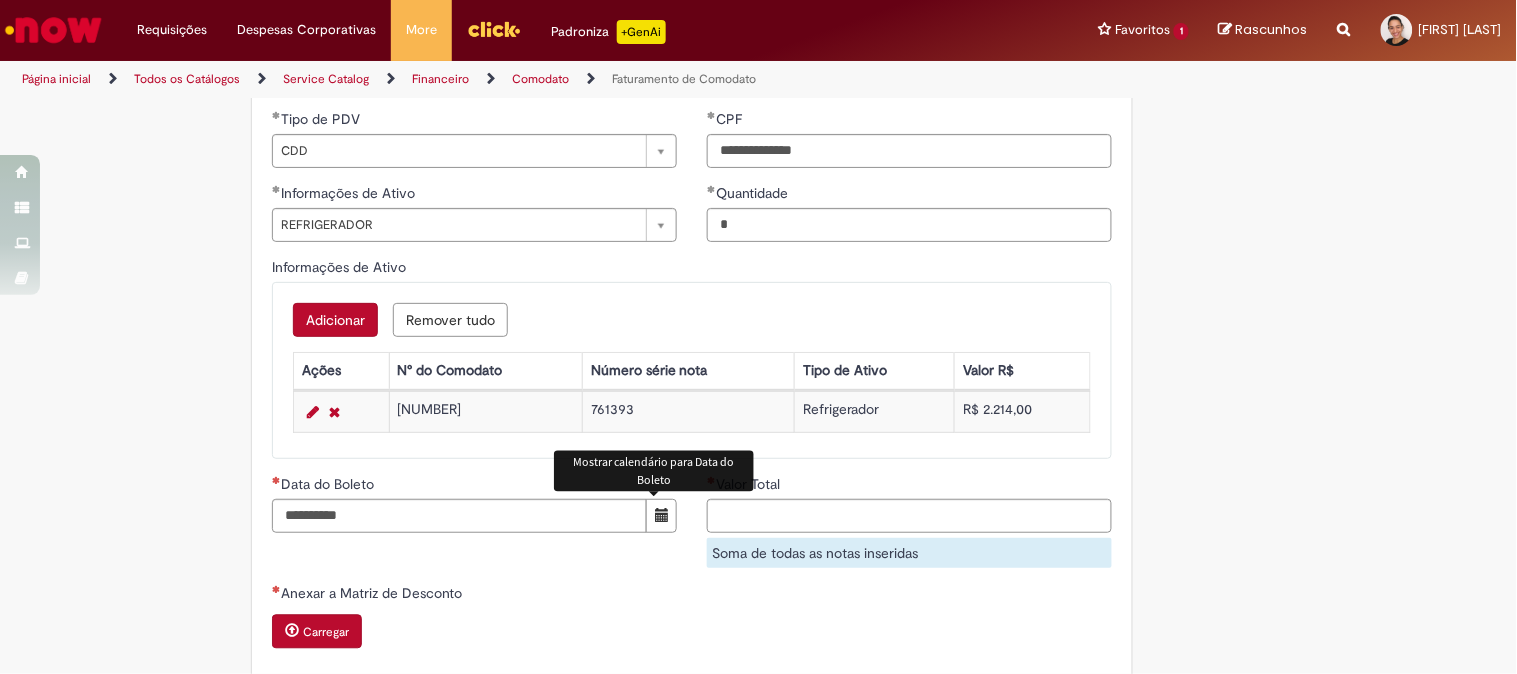 click on "**********" at bounding box center [759, 215] 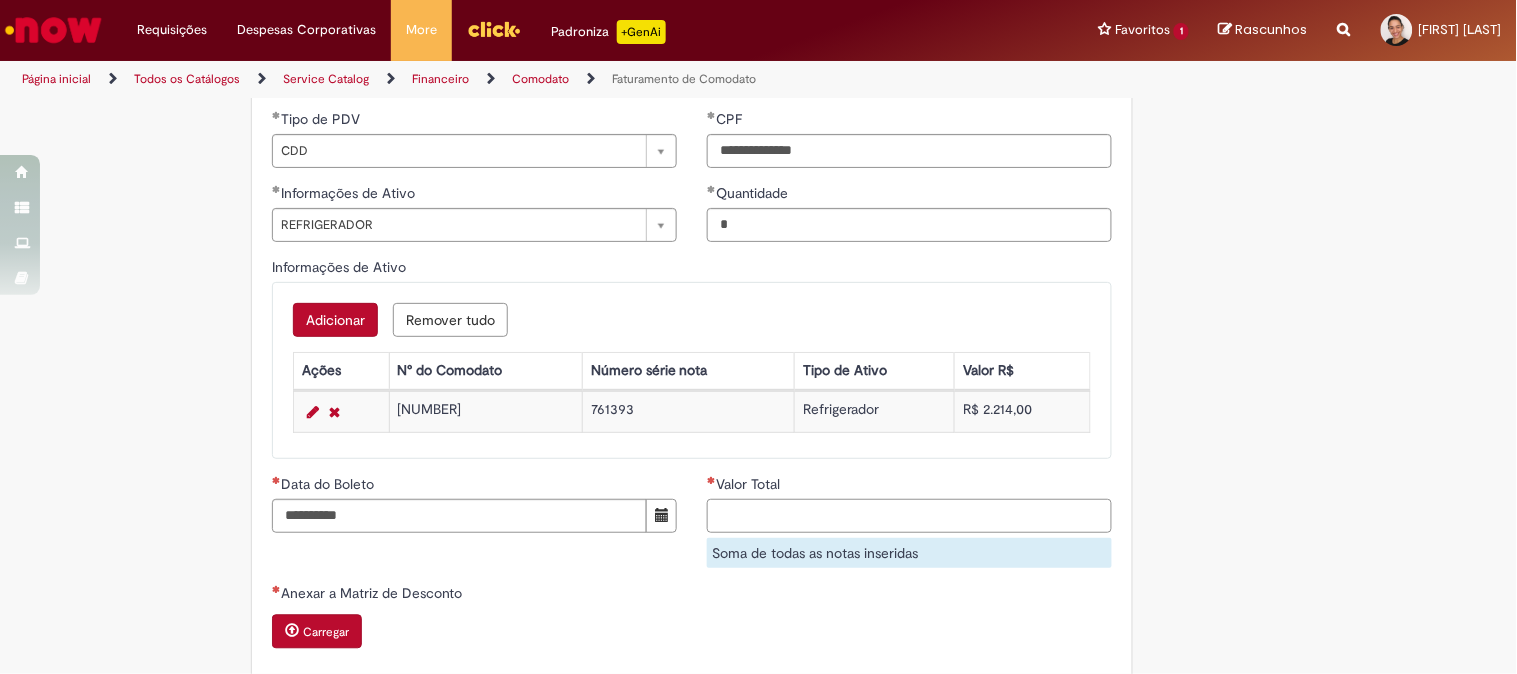 click on "Valor Total" at bounding box center (909, 516) 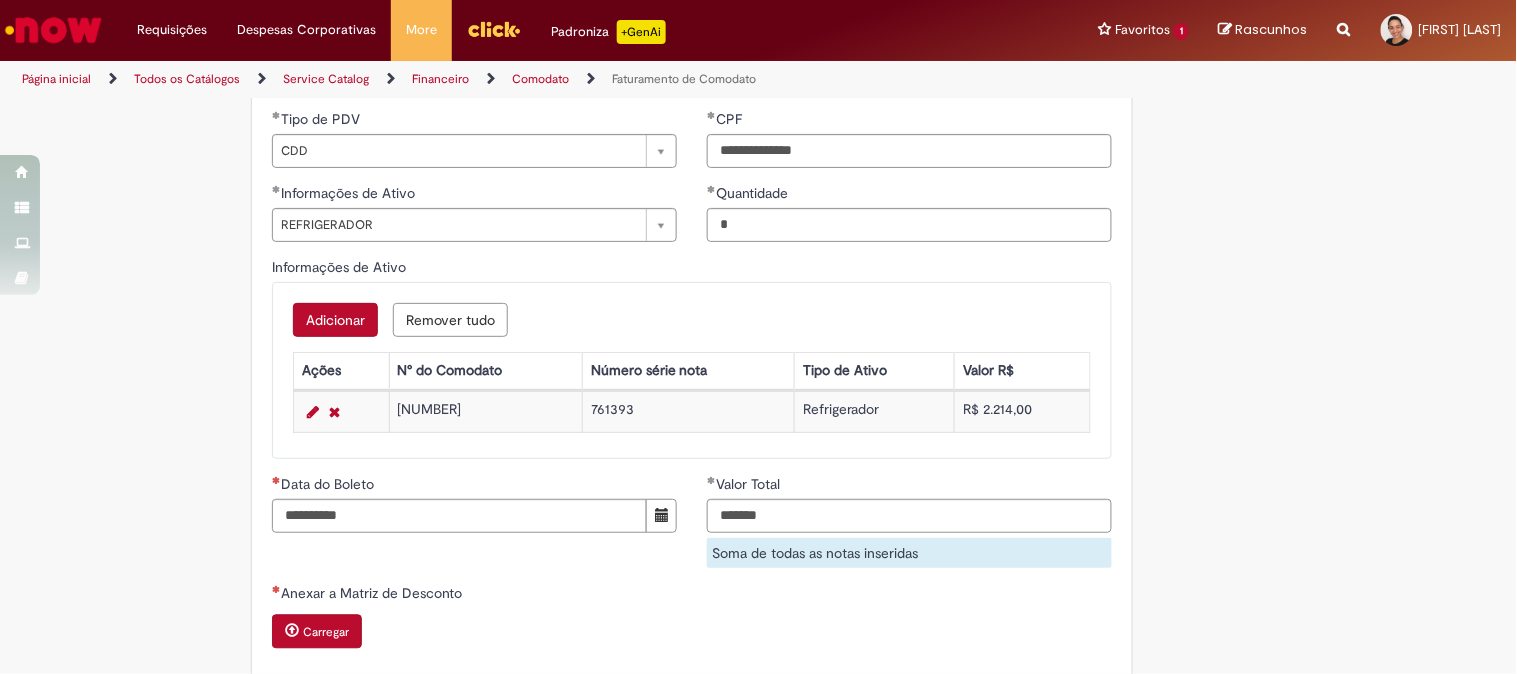 type on "**********" 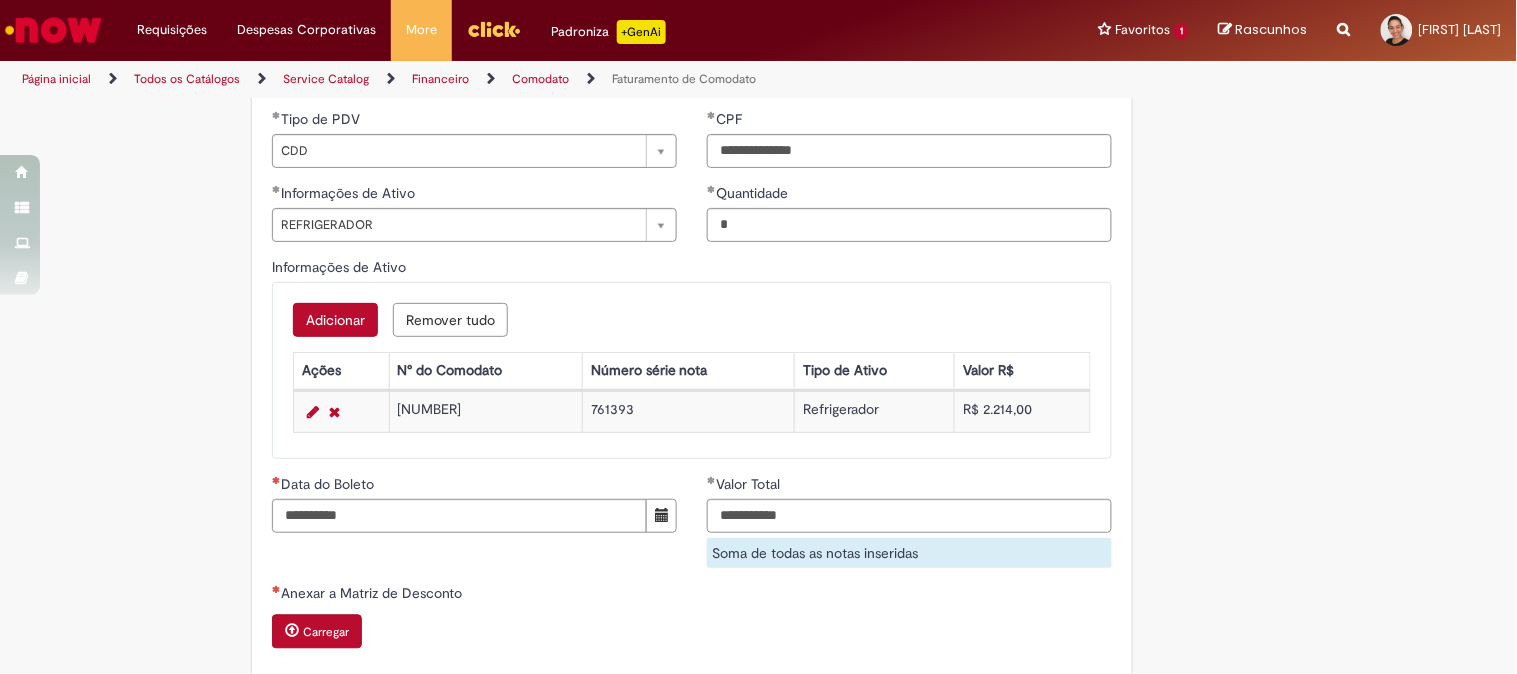 click on "**********" at bounding box center (759, 215) 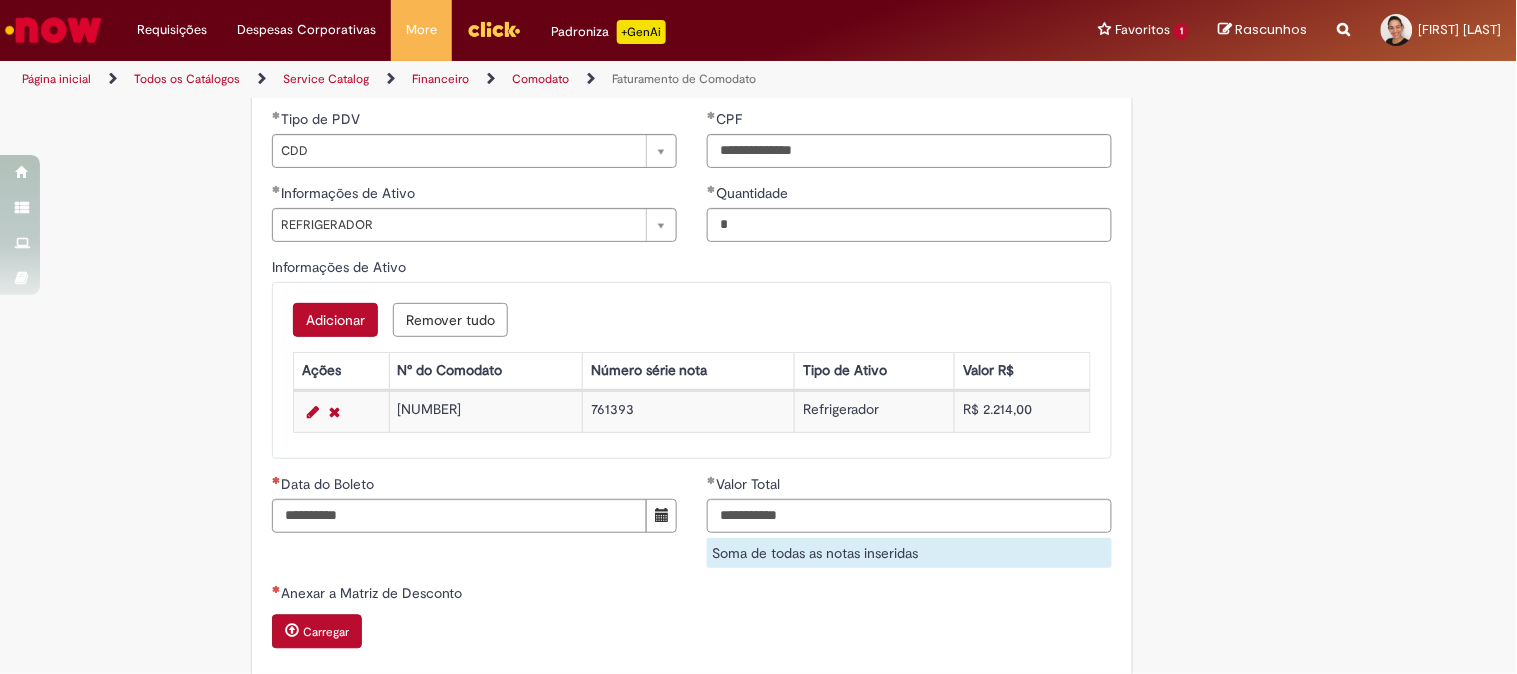 click on "Carregar" at bounding box center [317, 632] 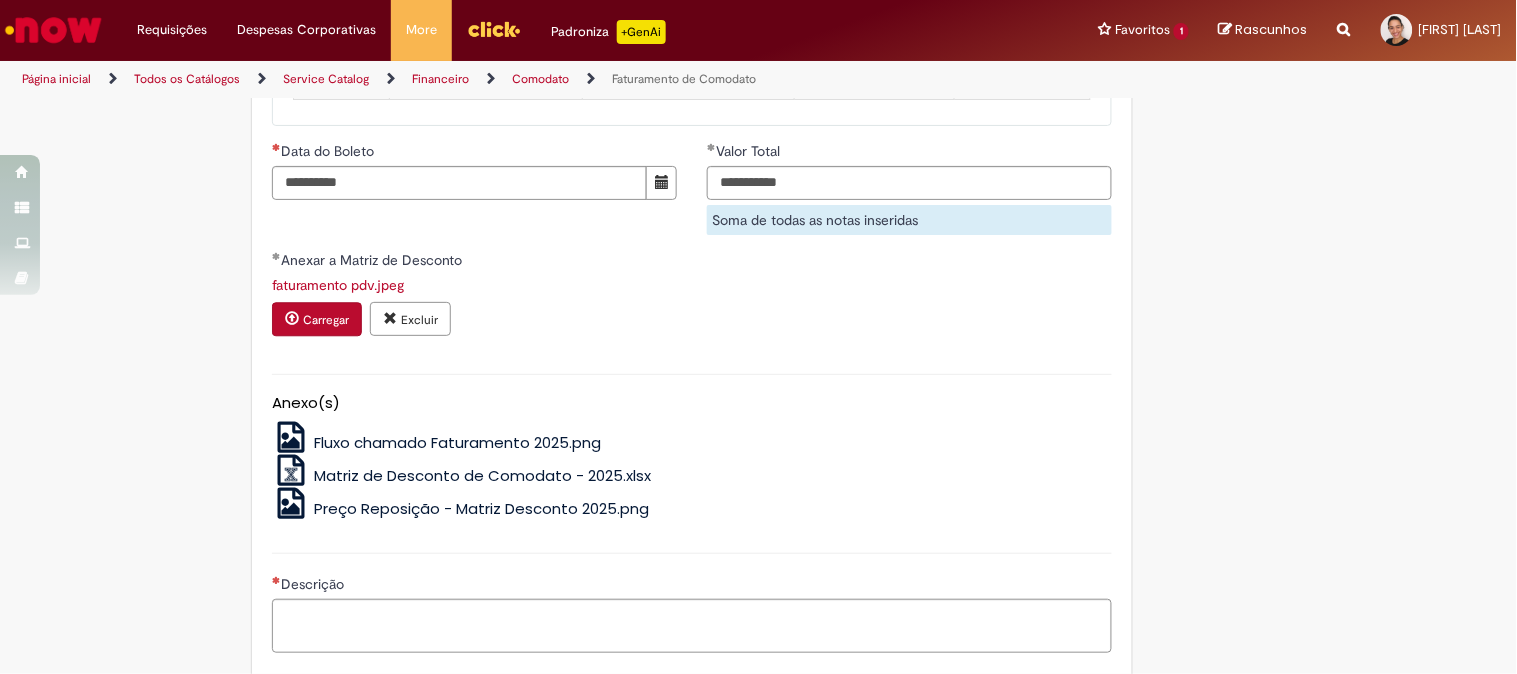 scroll, scrollTop: 1393, scrollLeft: 0, axis: vertical 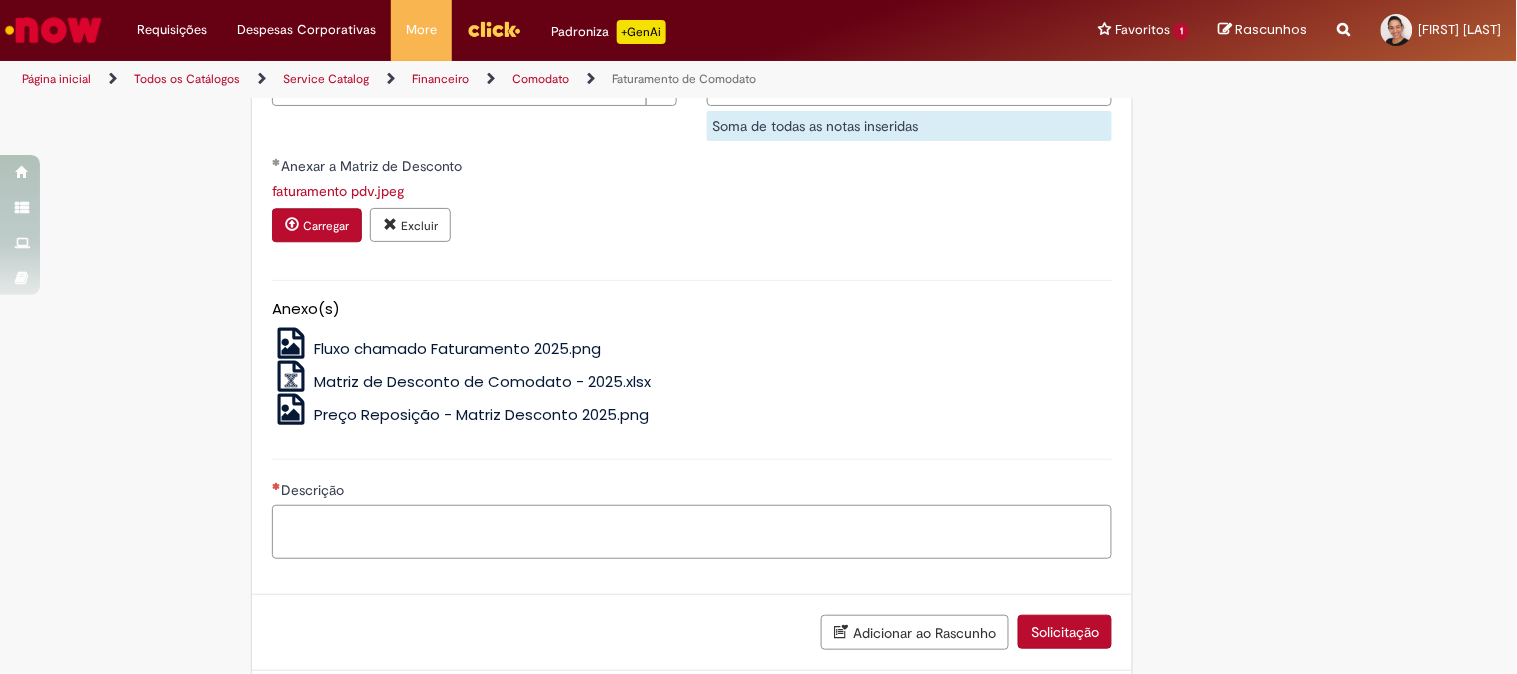click on "Descrição" at bounding box center (692, 532) 